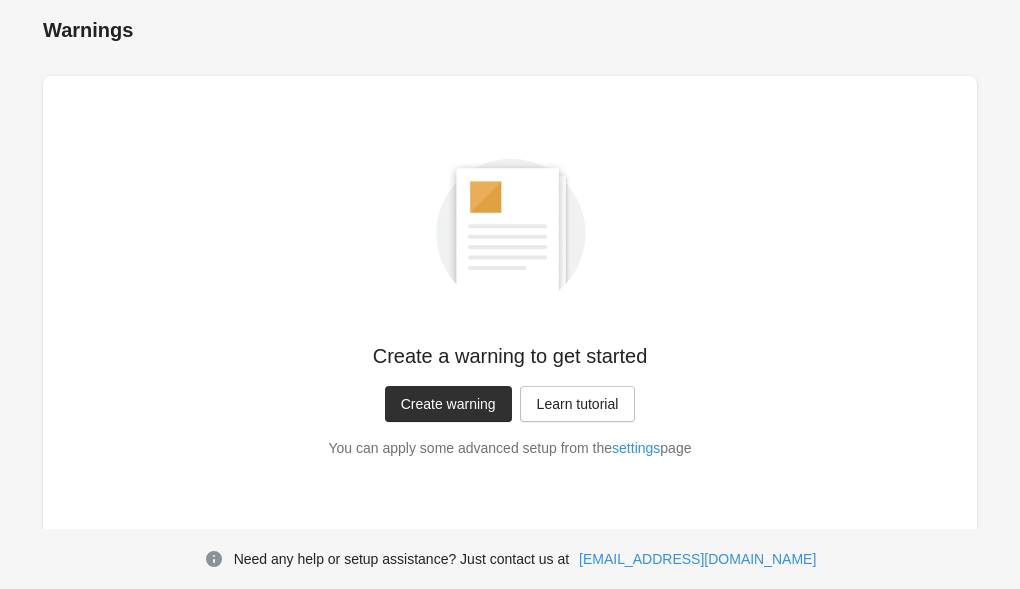 scroll, scrollTop: 0, scrollLeft: 0, axis: both 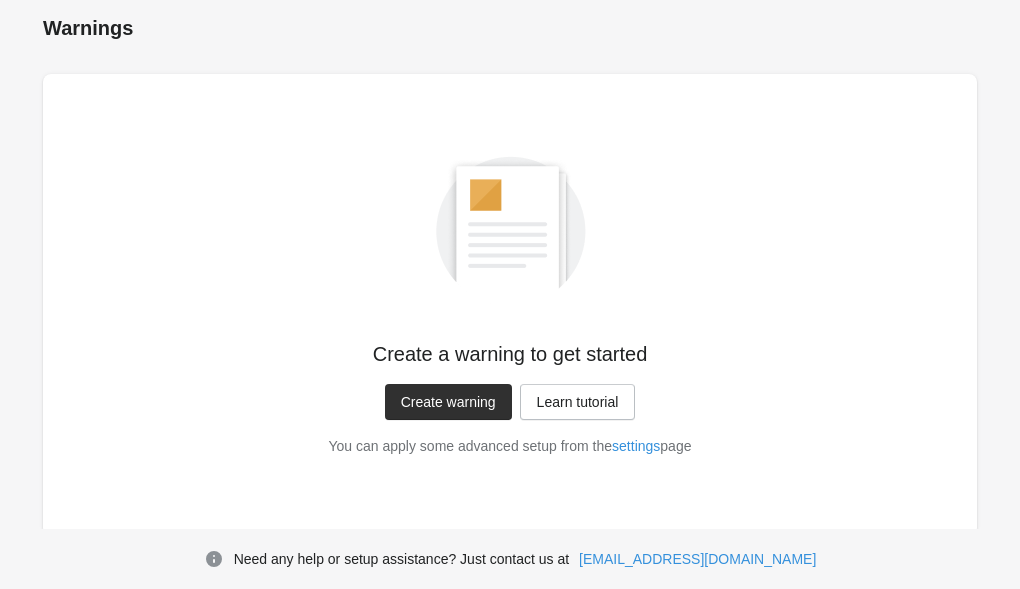 click on "Create warning" at bounding box center (448, 402) 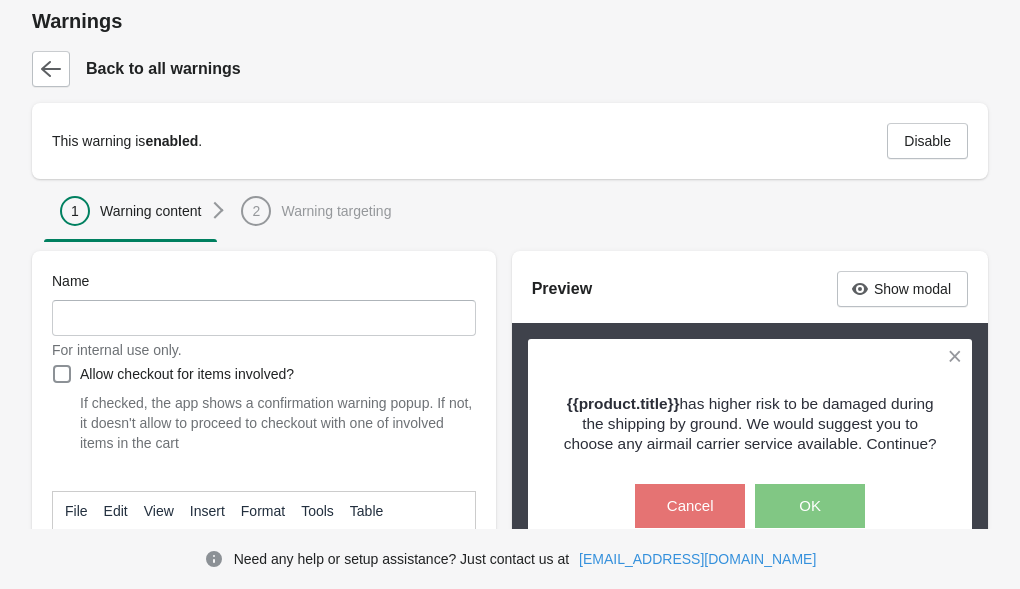 scroll, scrollTop: 92, scrollLeft: 0, axis: vertical 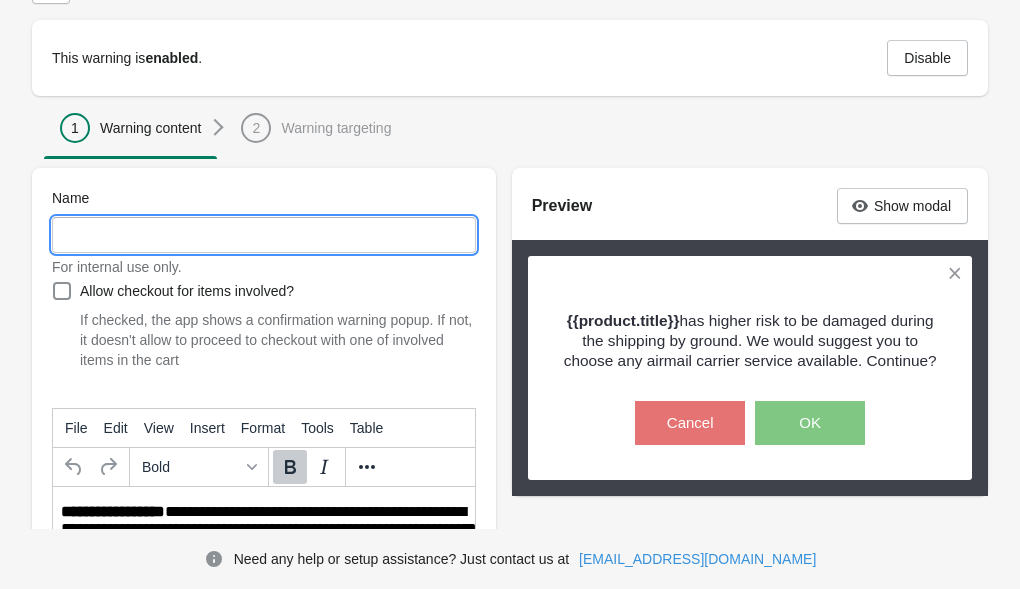 click on "Name" at bounding box center (264, 235) 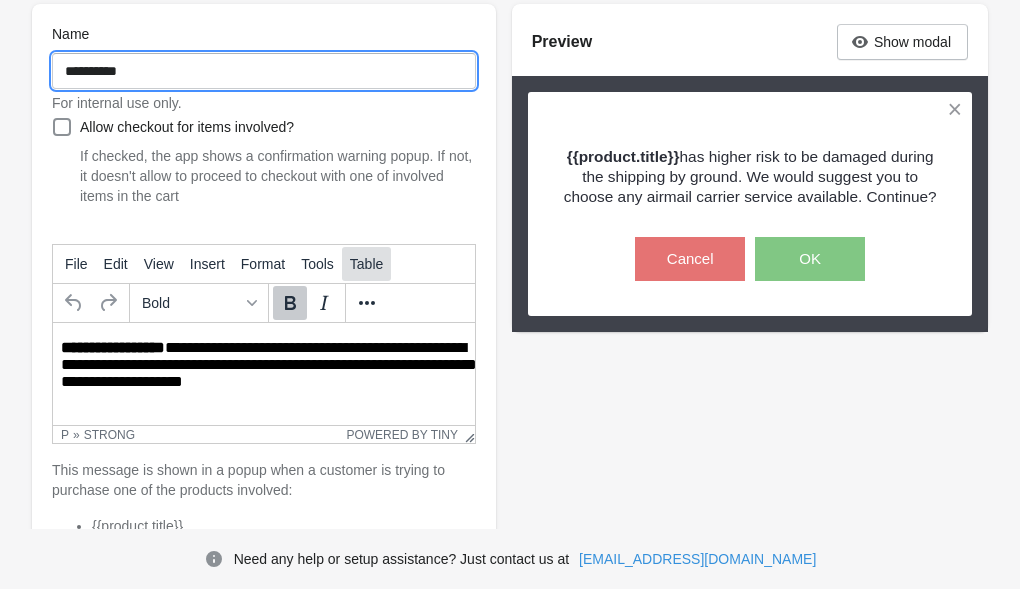 scroll, scrollTop: 257, scrollLeft: 0, axis: vertical 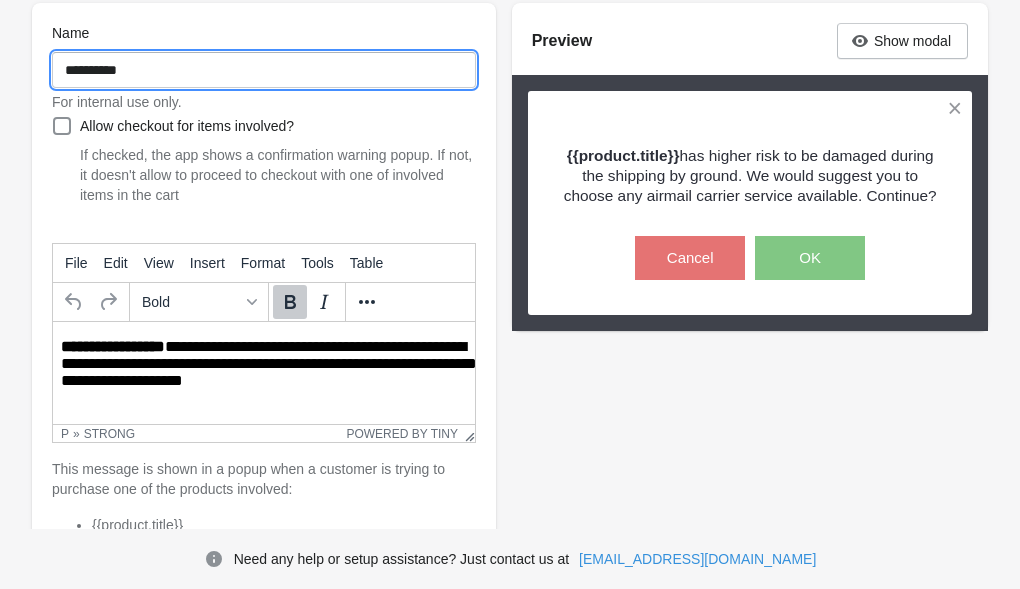 type on "**********" 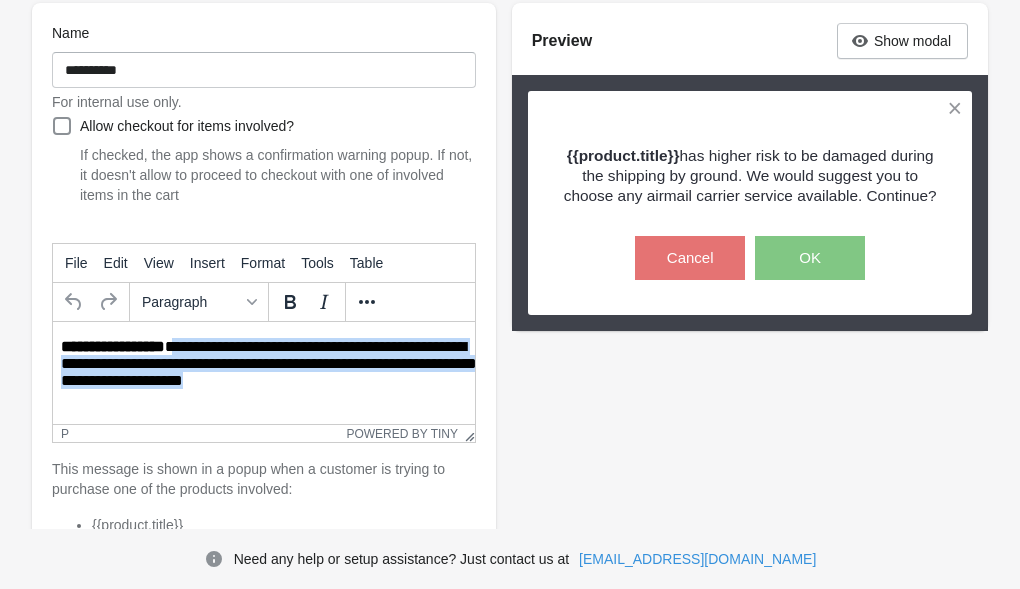 drag, startPoint x: 351, startPoint y: 388, endPoint x: 173, endPoint y: 351, distance: 181.80484 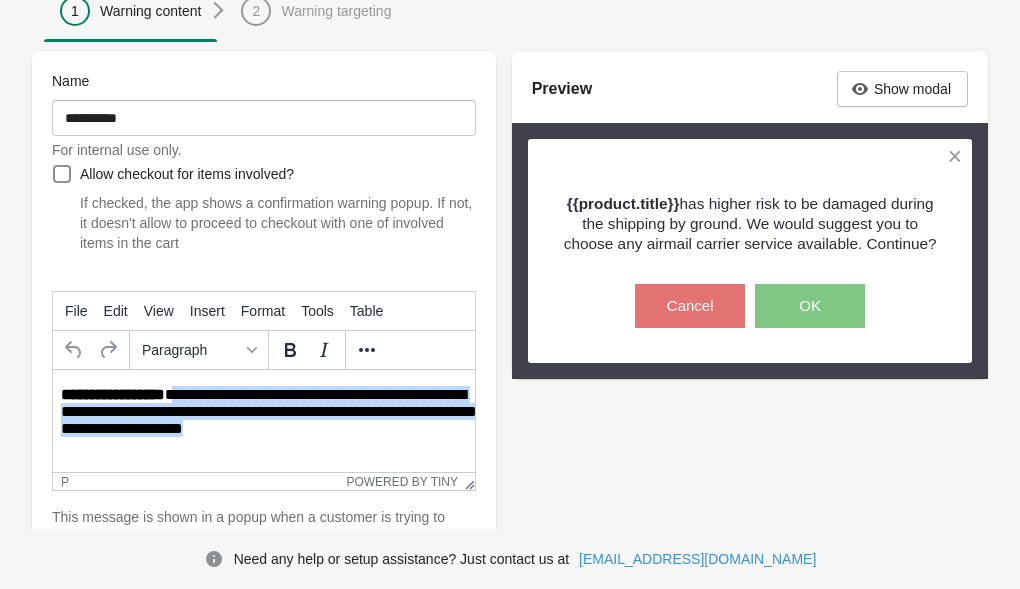 scroll, scrollTop: 193, scrollLeft: 0, axis: vertical 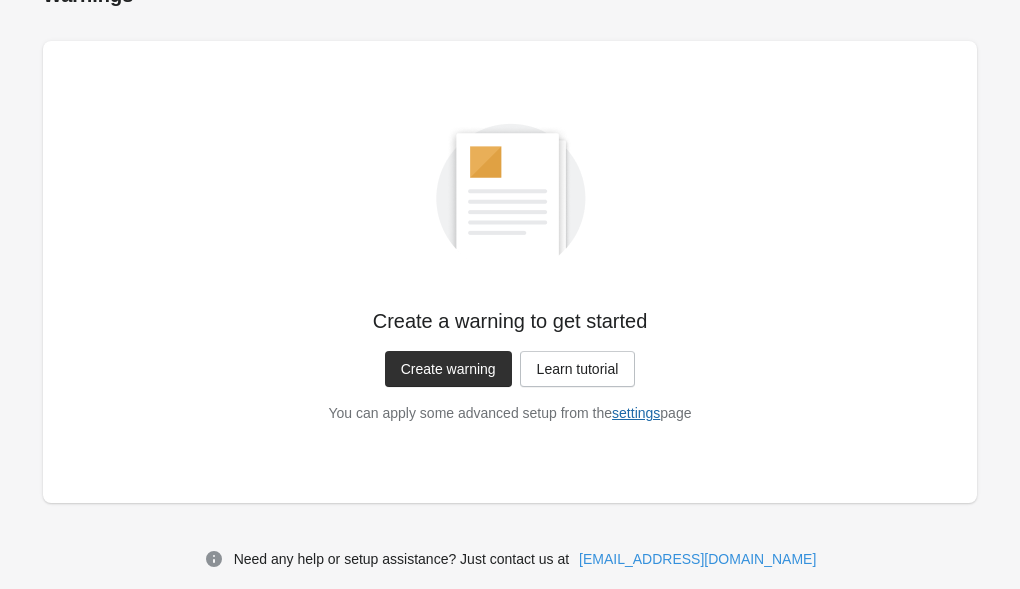 click on "settings" at bounding box center [636, 413] 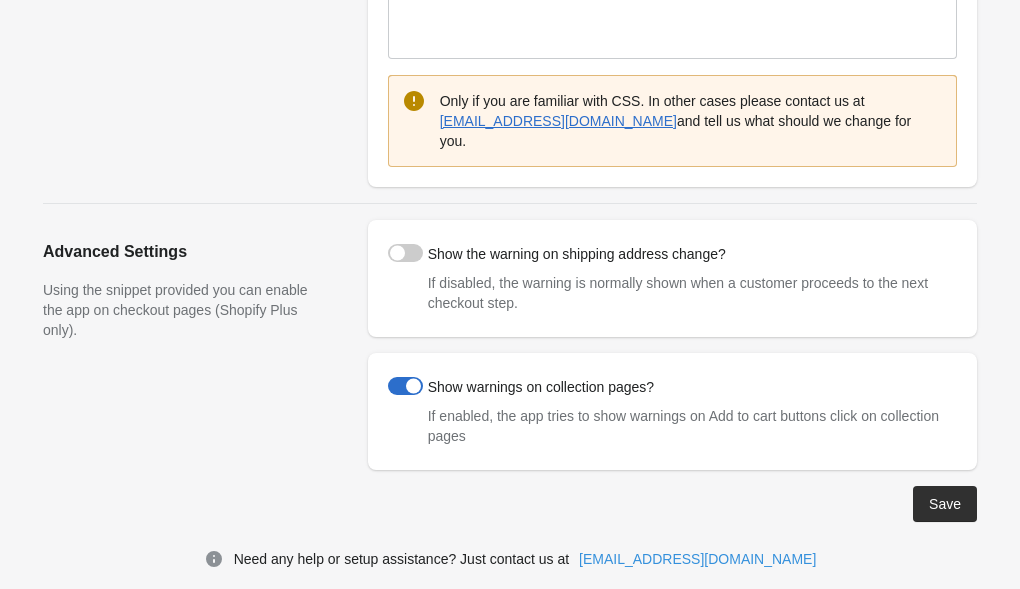 scroll, scrollTop: 409, scrollLeft: 0, axis: vertical 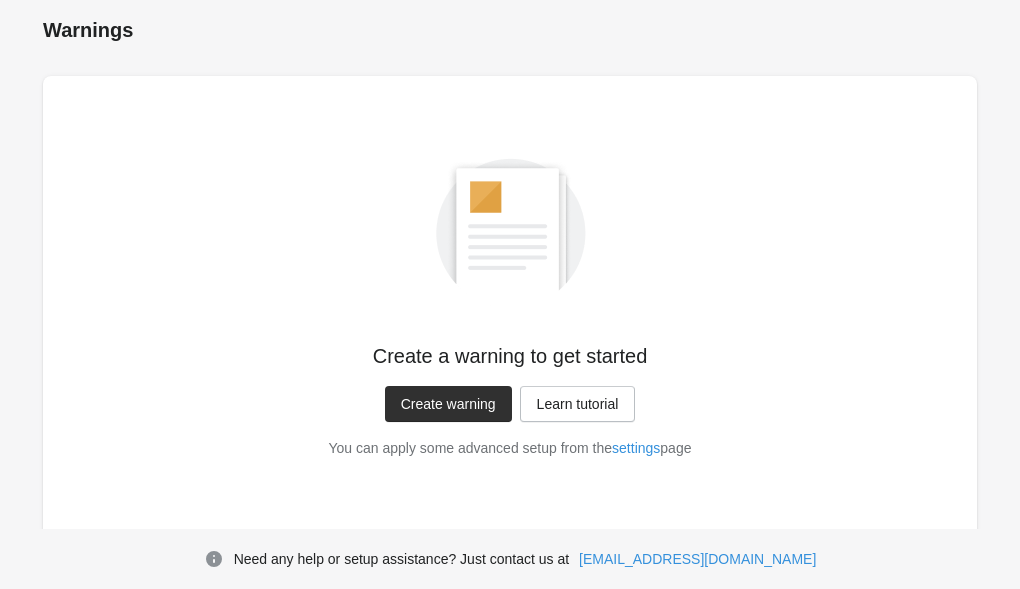 click on "Create warning" at bounding box center (448, 404) 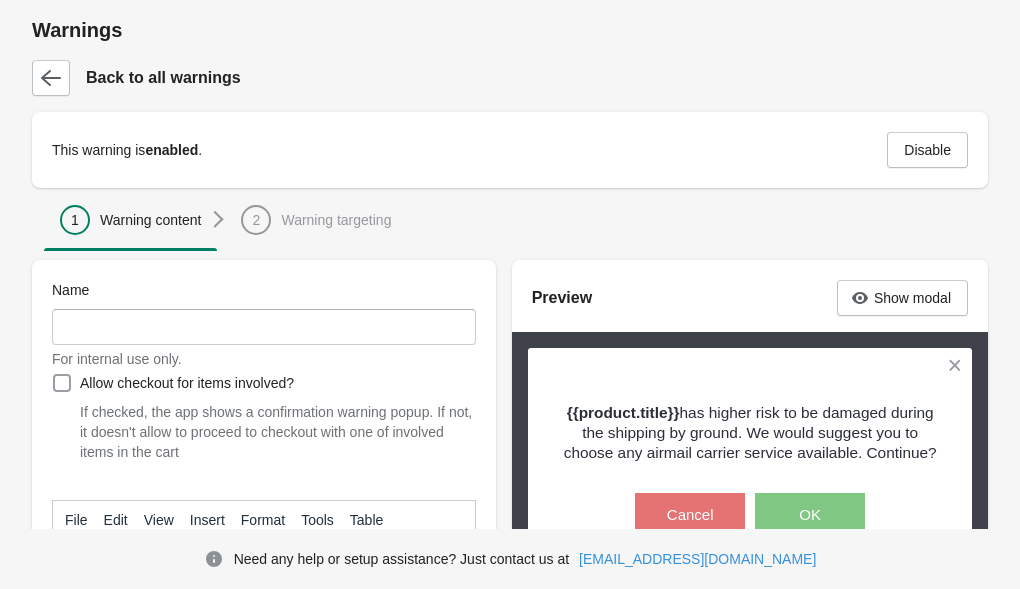 scroll, scrollTop: 15, scrollLeft: 0, axis: vertical 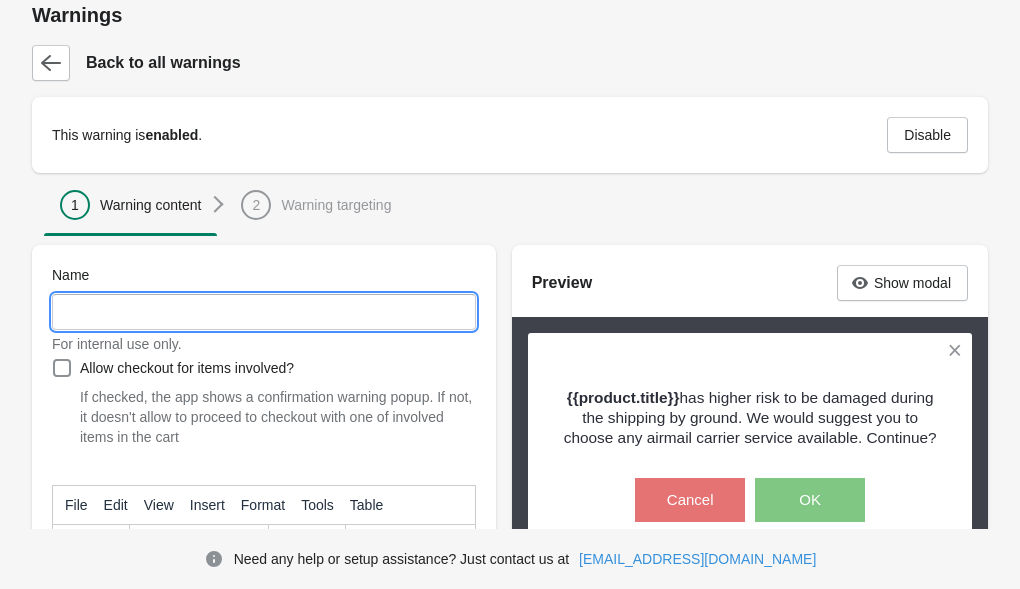 click on "Name" at bounding box center (264, 312) 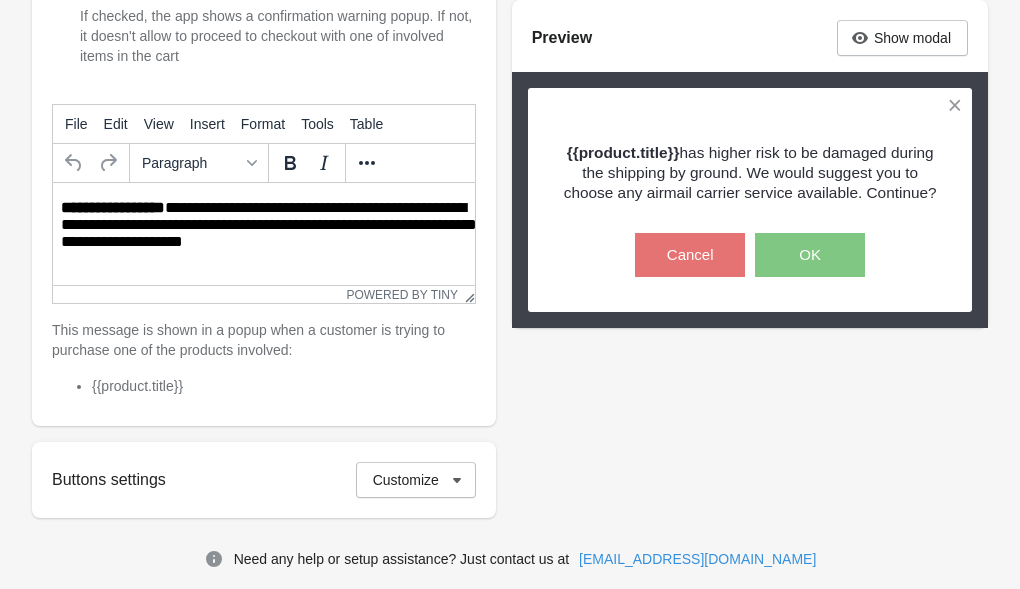 scroll, scrollTop: 405, scrollLeft: 0, axis: vertical 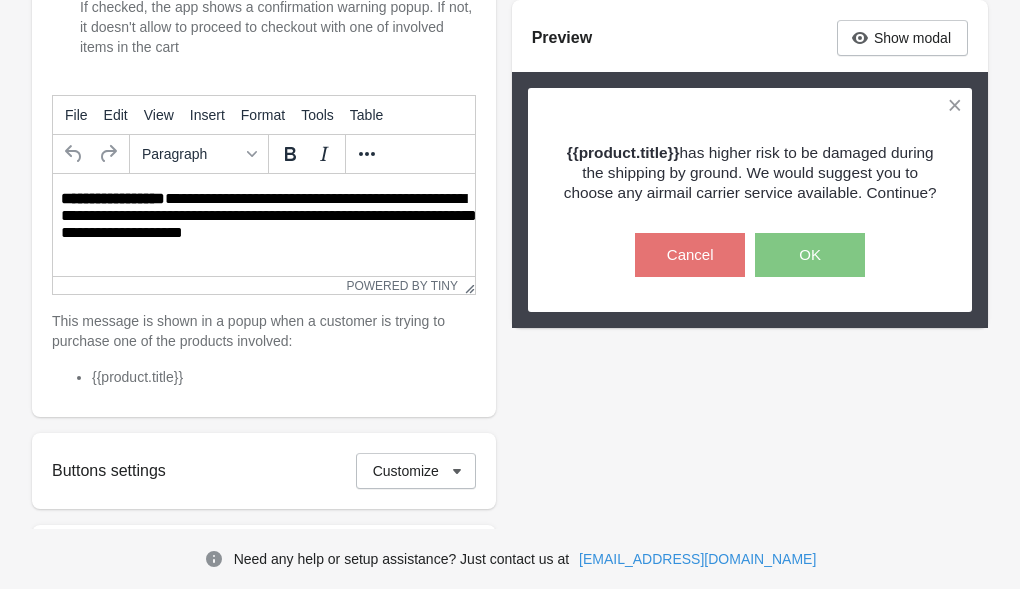 type on "**********" 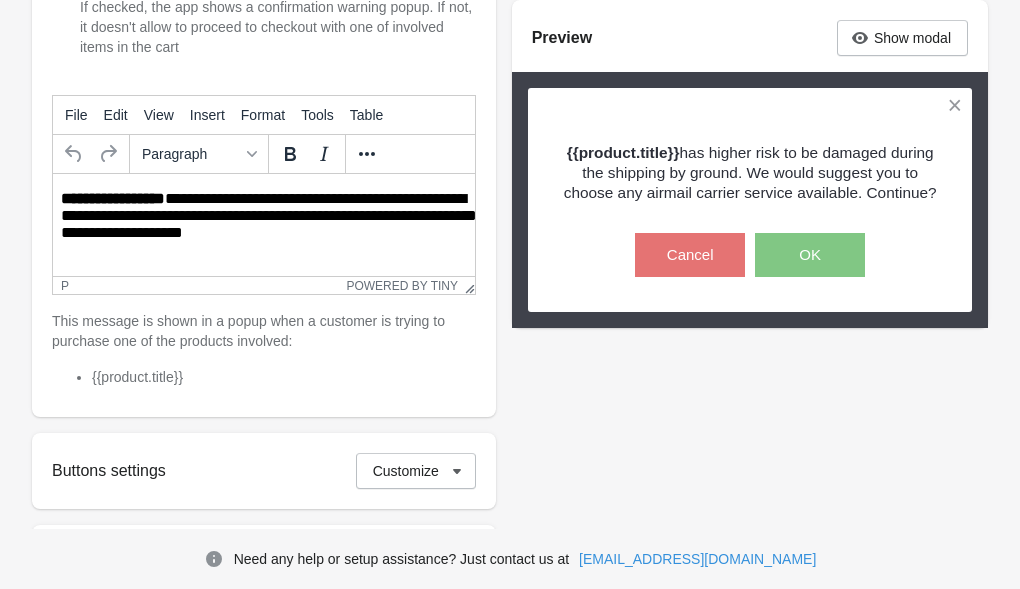 scroll, scrollTop: 408, scrollLeft: 0, axis: vertical 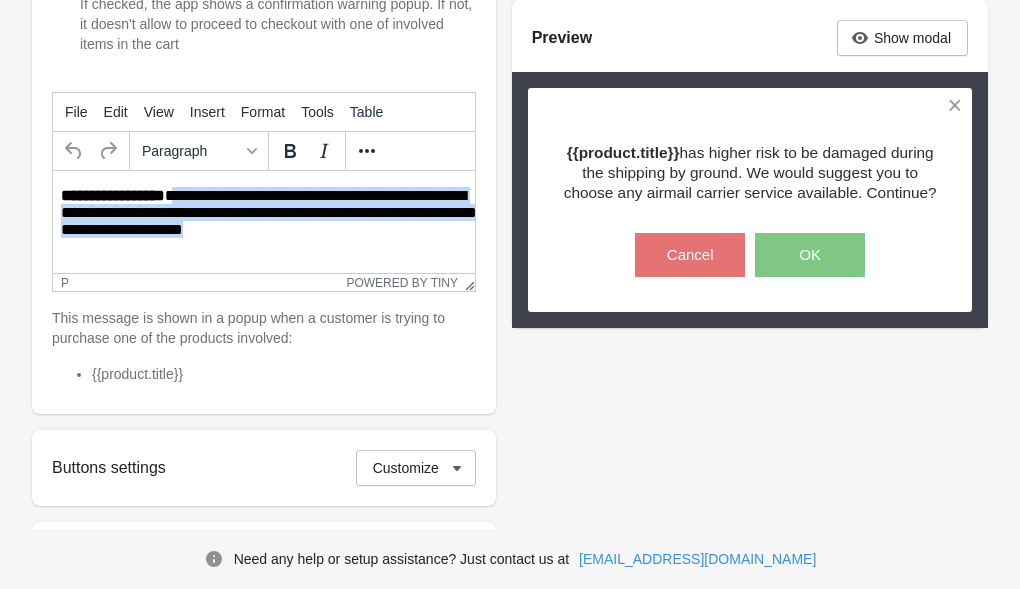 drag, startPoint x: 344, startPoint y: 229, endPoint x: 175, endPoint y: 189, distance: 173.66922 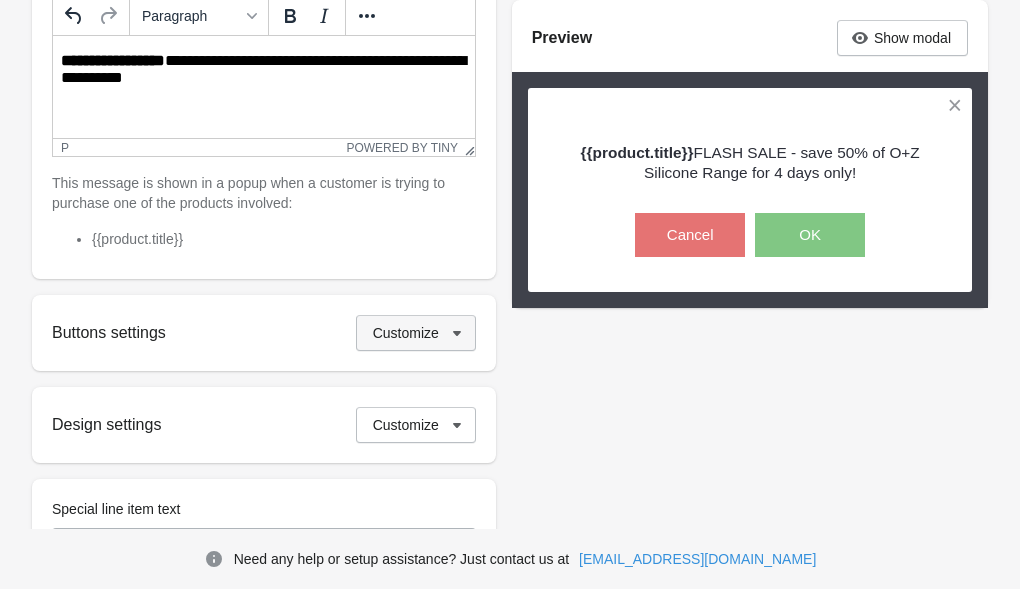 scroll, scrollTop: 559, scrollLeft: 0, axis: vertical 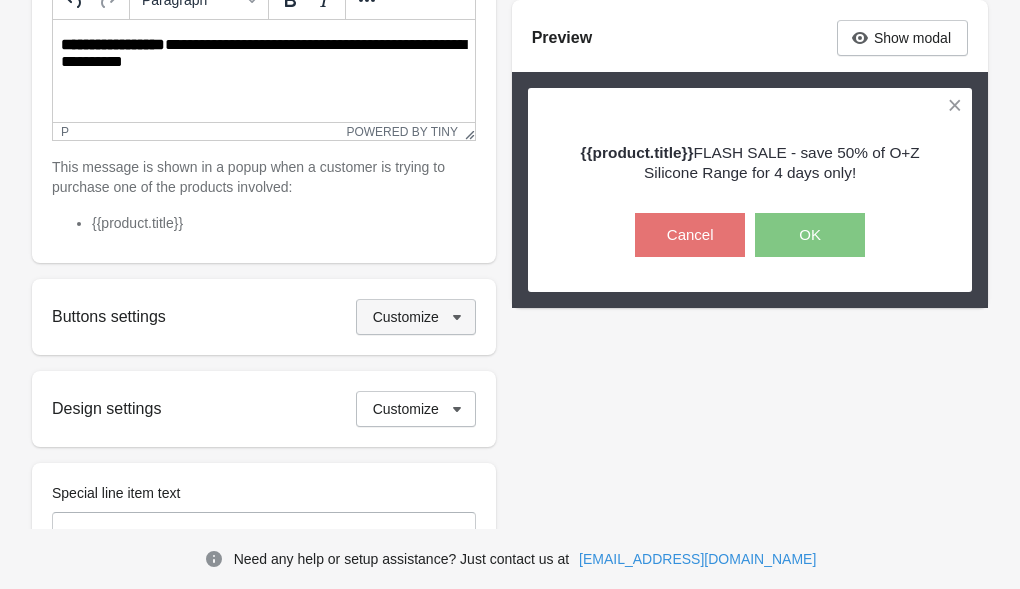 click on "Customize" at bounding box center [416, 317] 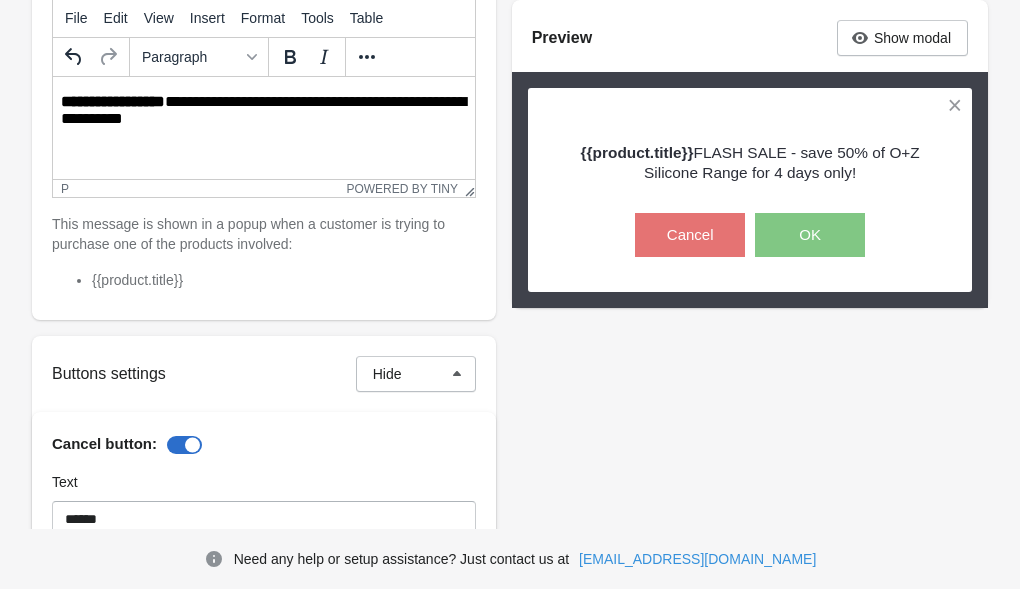 scroll, scrollTop: 482, scrollLeft: 0, axis: vertical 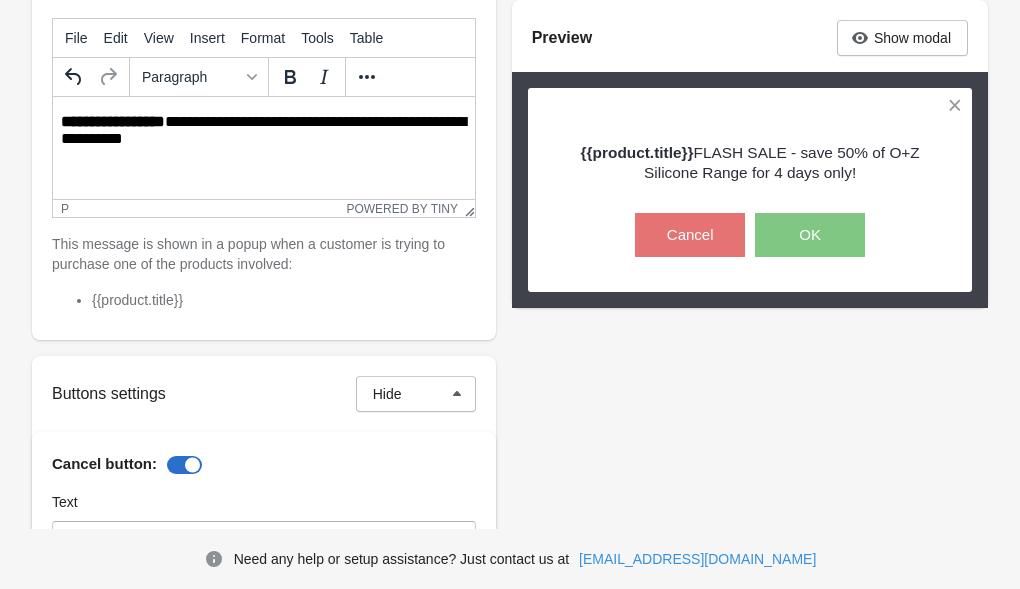 click on "**********" at bounding box center [269, 131] 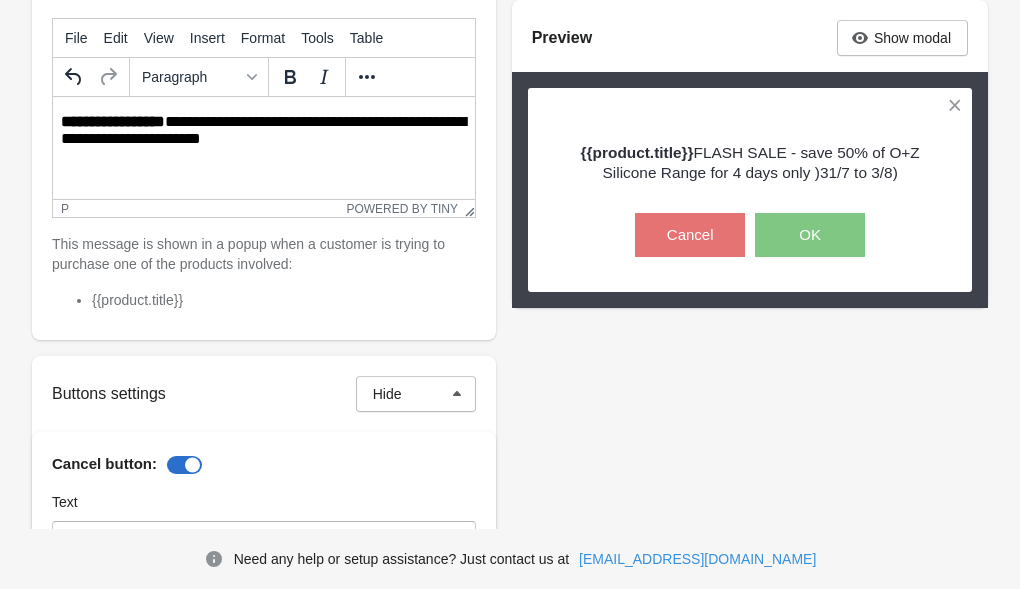 drag, startPoint x: 210, startPoint y: 139, endPoint x: 221, endPoint y: 139, distance: 11 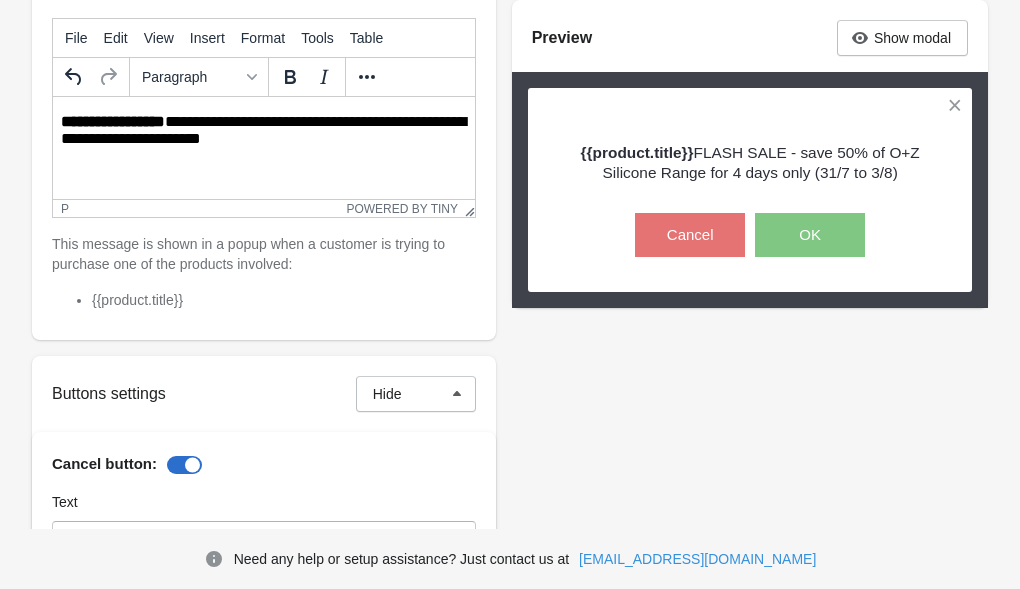 click on "**********" at bounding box center (269, 131) 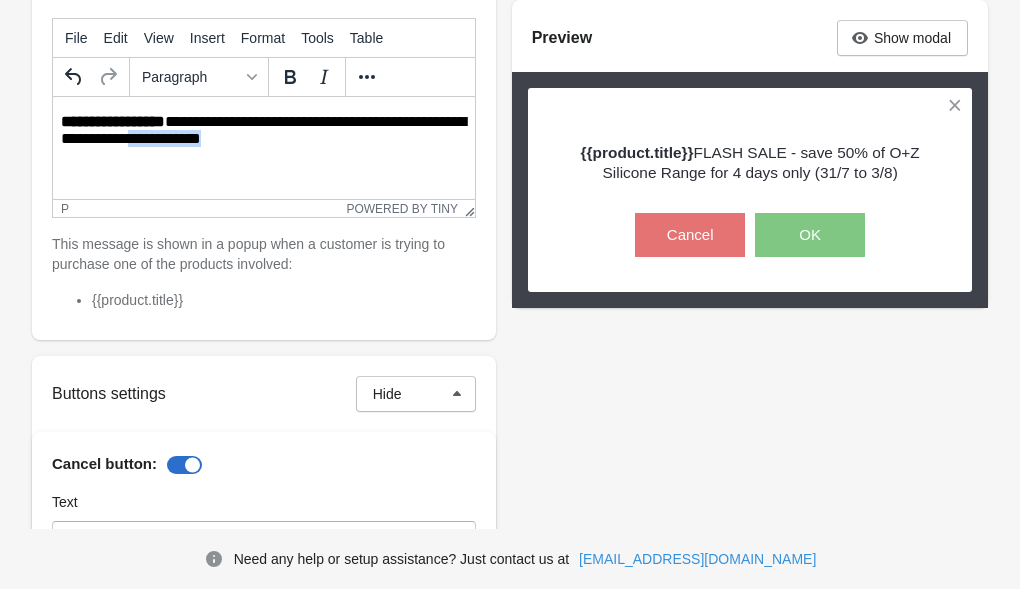 drag, startPoint x: 304, startPoint y: 141, endPoint x: 215, endPoint y: 139, distance: 89.02247 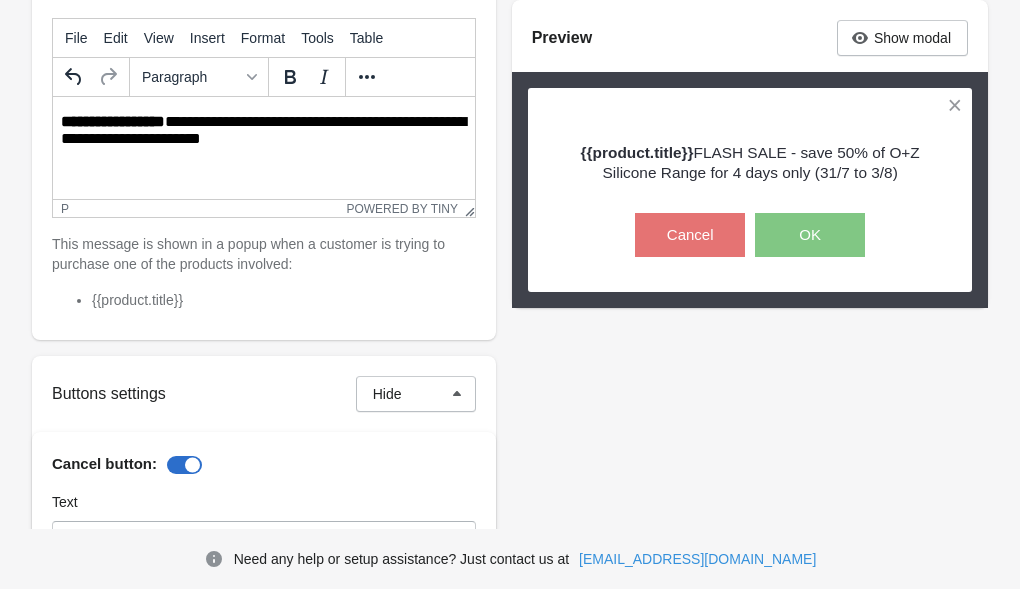 click on "**********" at bounding box center [269, 131] 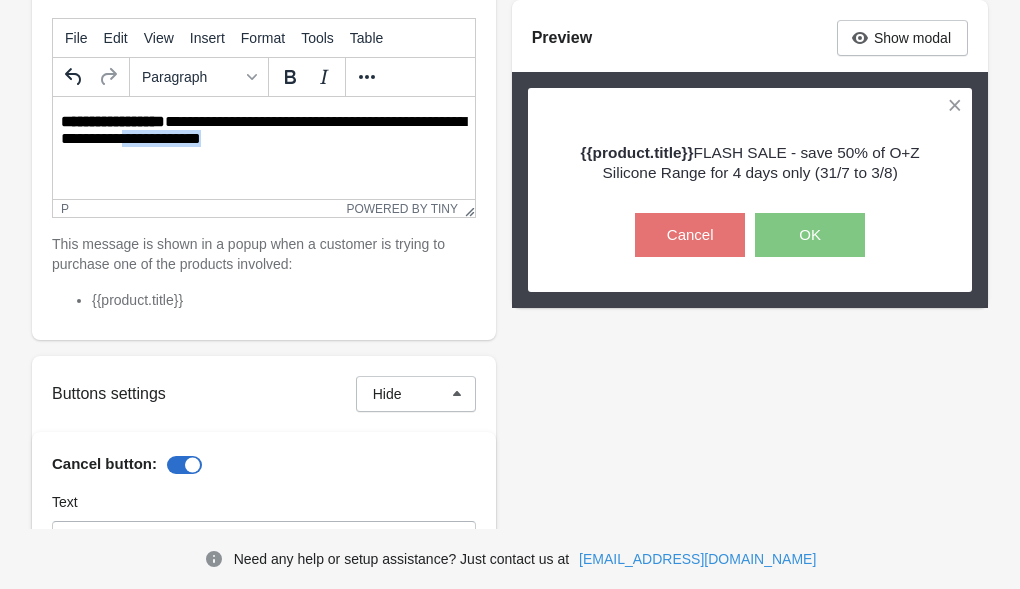 drag, startPoint x: 295, startPoint y: 138, endPoint x: 205, endPoint y: 137, distance: 90.005554 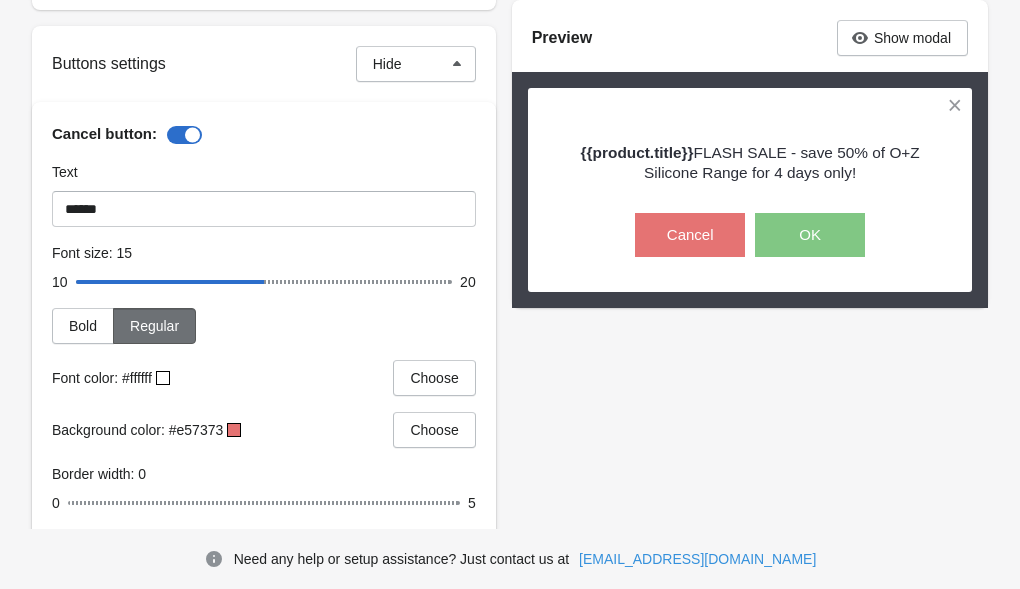 scroll, scrollTop: 858, scrollLeft: 0, axis: vertical 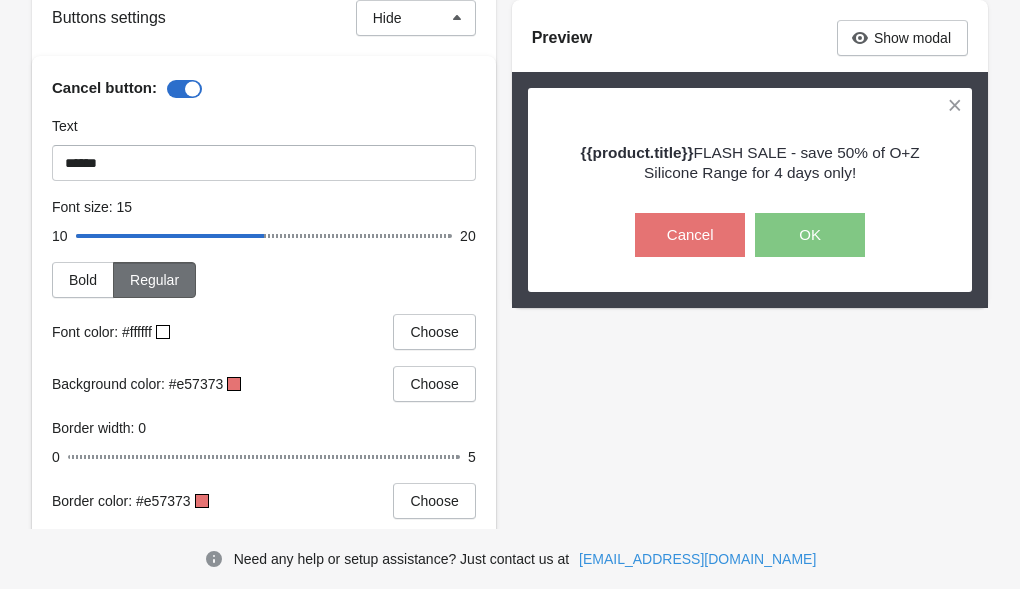 click at bounding box center (184, 89) 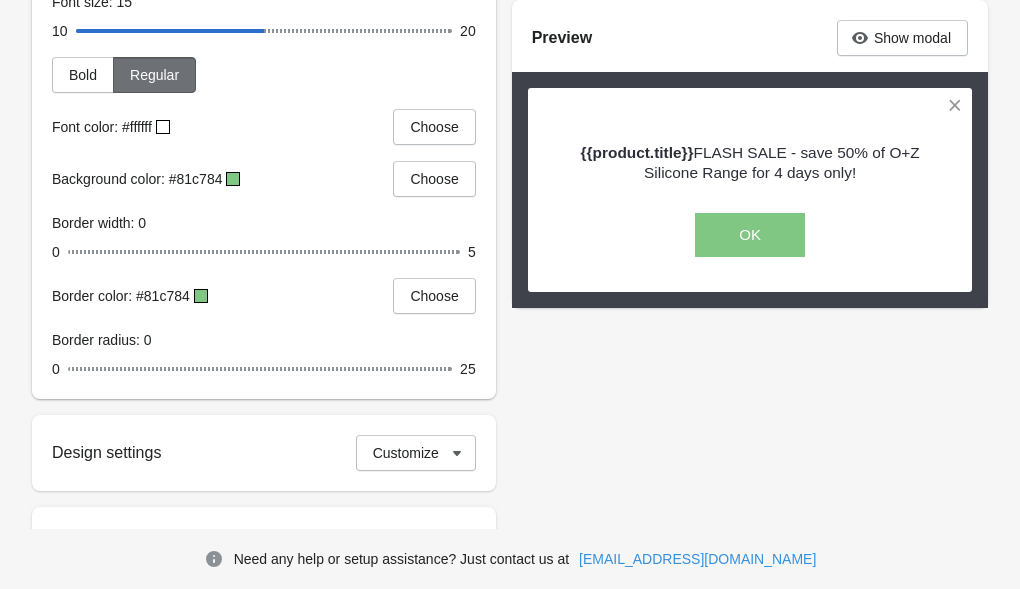scroll, scrollTop: 1607, scrollLeft: 0, axis: vertical 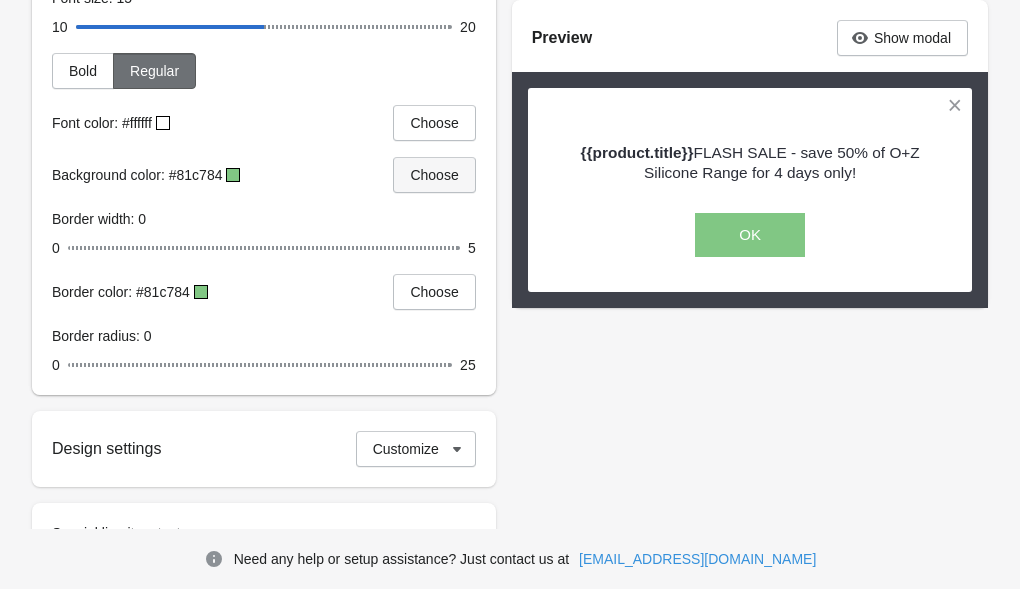 click on "Choose" at bounding box center (434, 175) 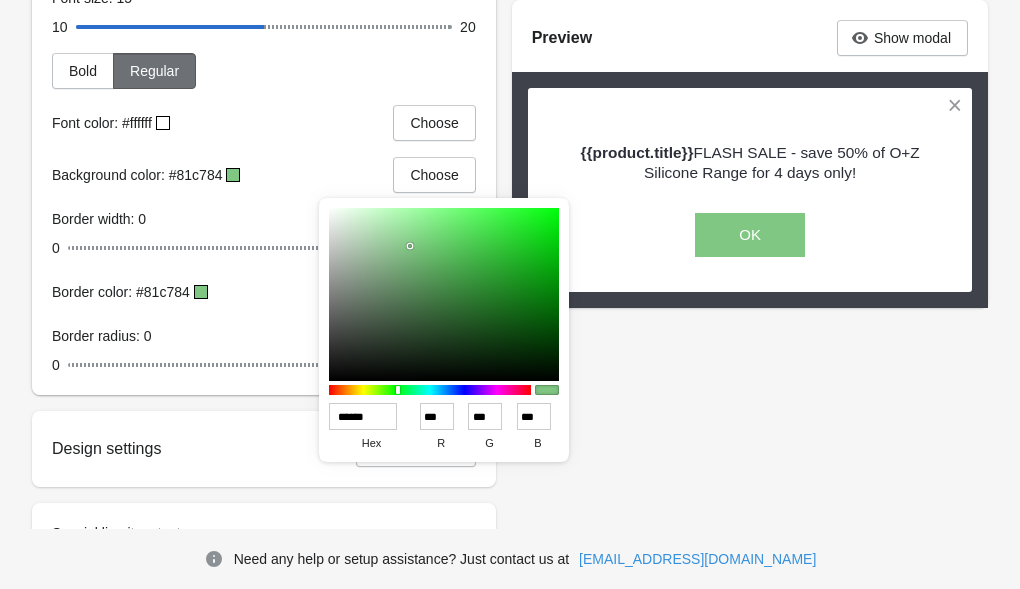 drag, startPoint x: 384, startPoint y: 413, endPoint x: 291, endPoint y: 409, distance: 93.08598 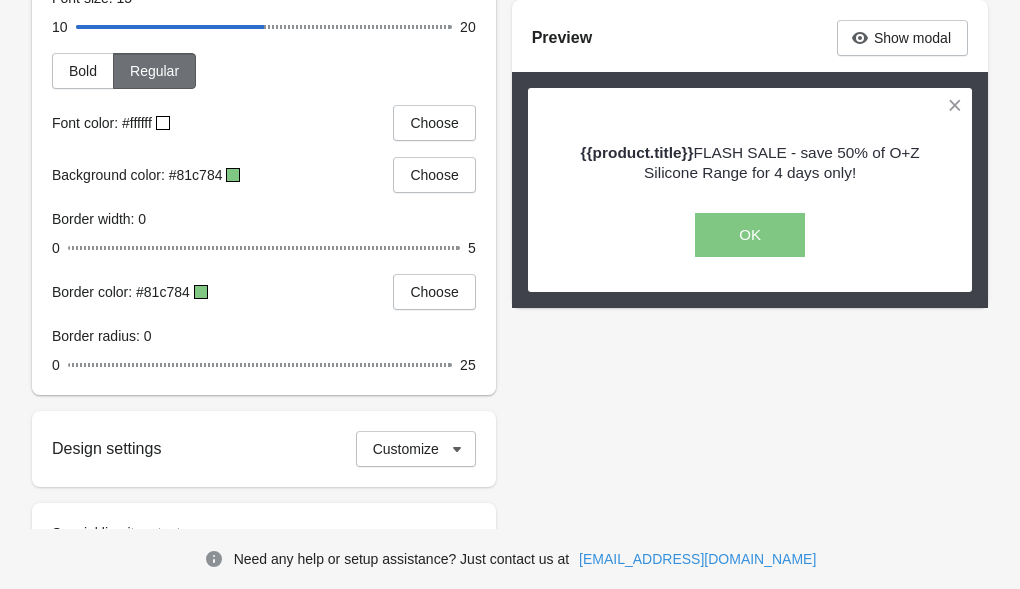 drag, startPoint x: 208, startPoint y: 289, endPoint x: 297, endPoint y: 293, distance: 89.08984 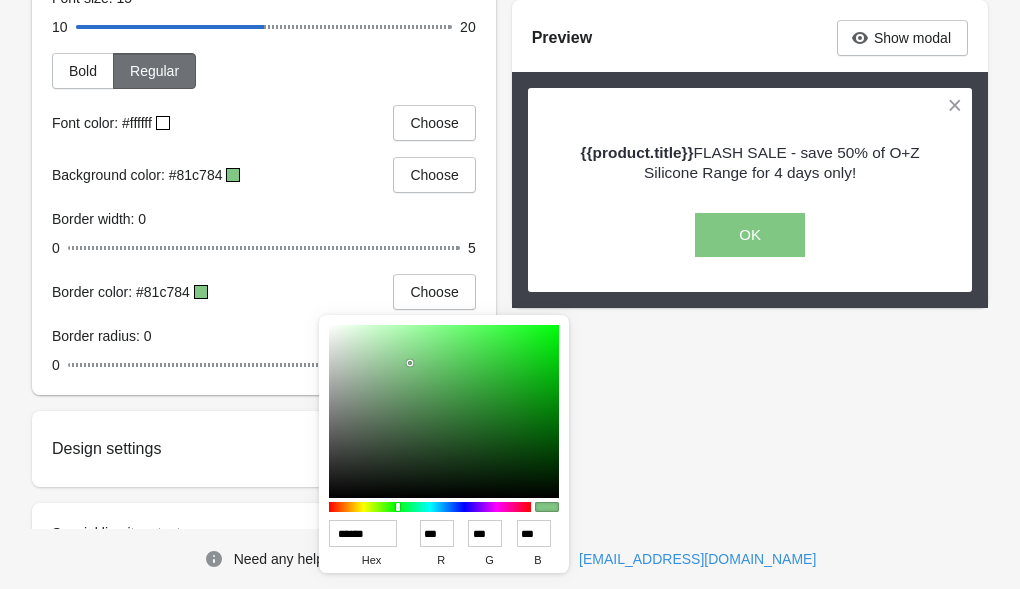 click on "******" at bounding box center [363, 533] 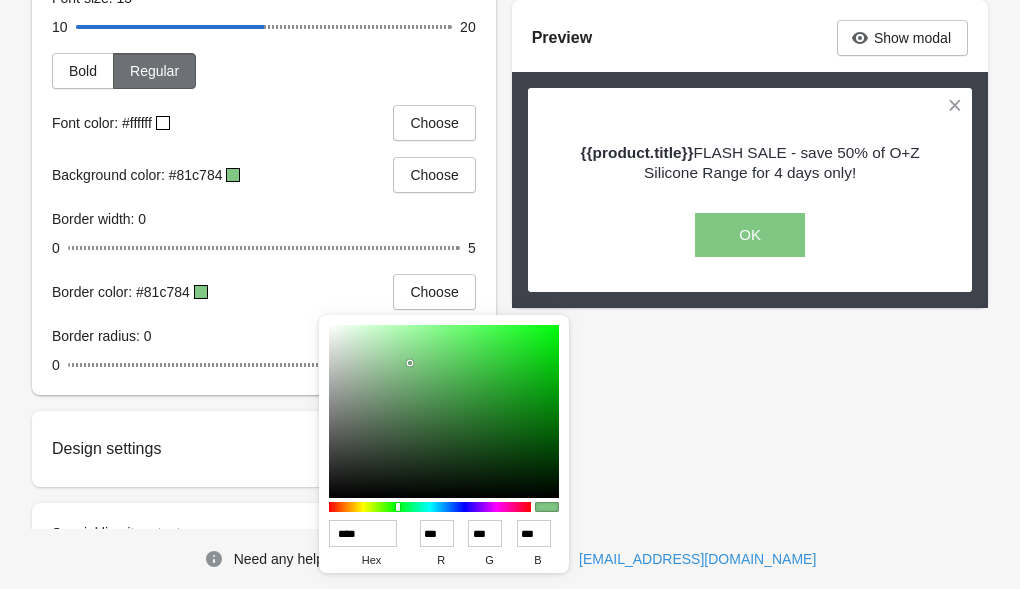 type on "***" 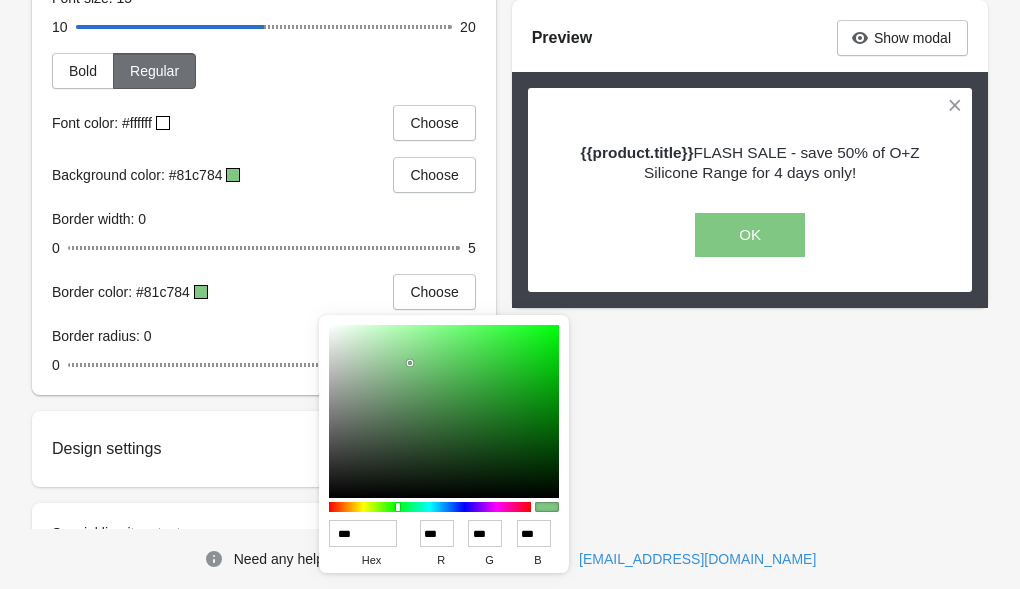 type on "***" 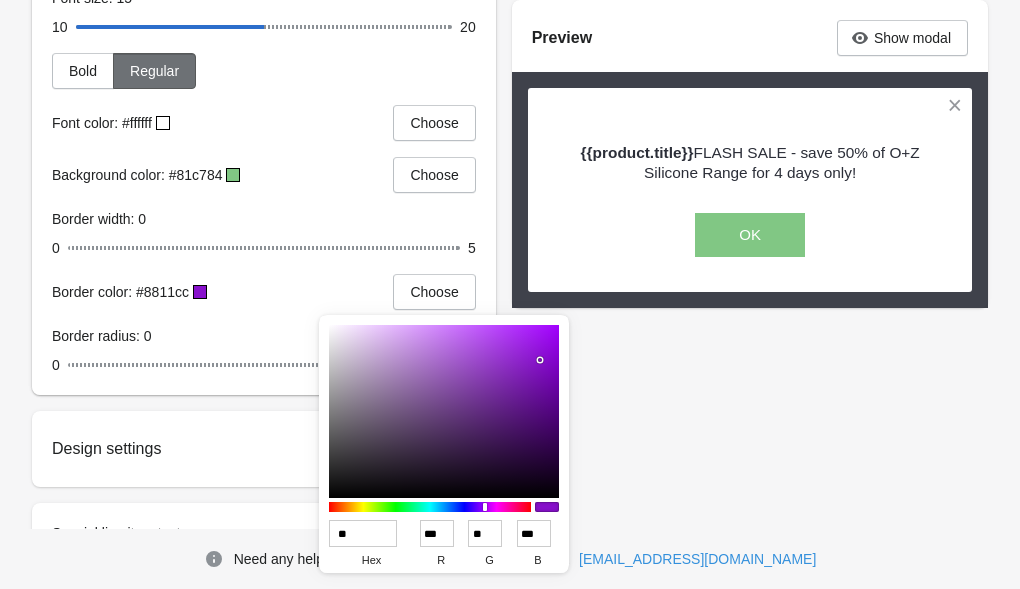 type on "*" 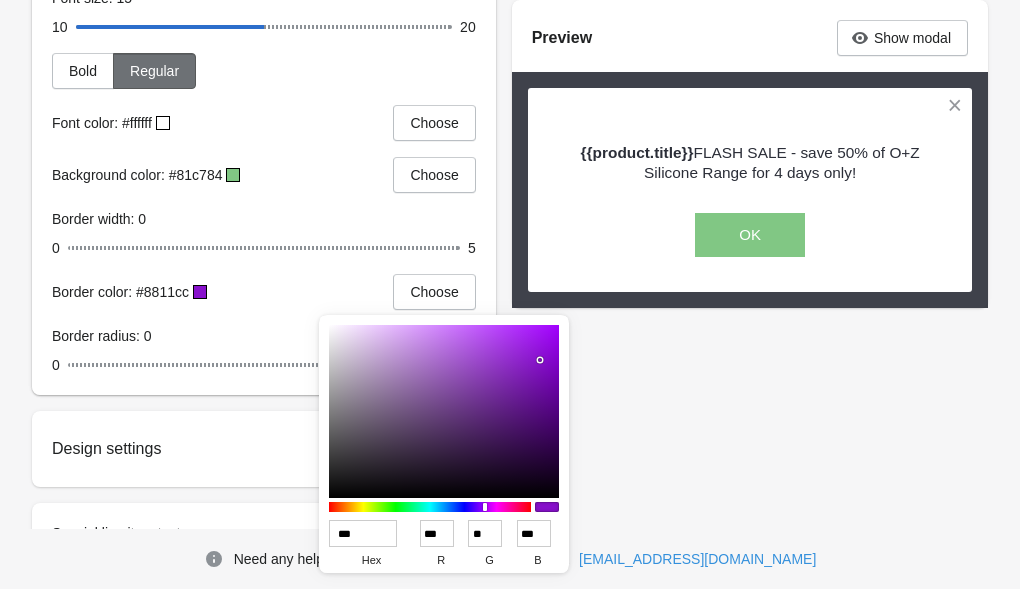 type on "***" 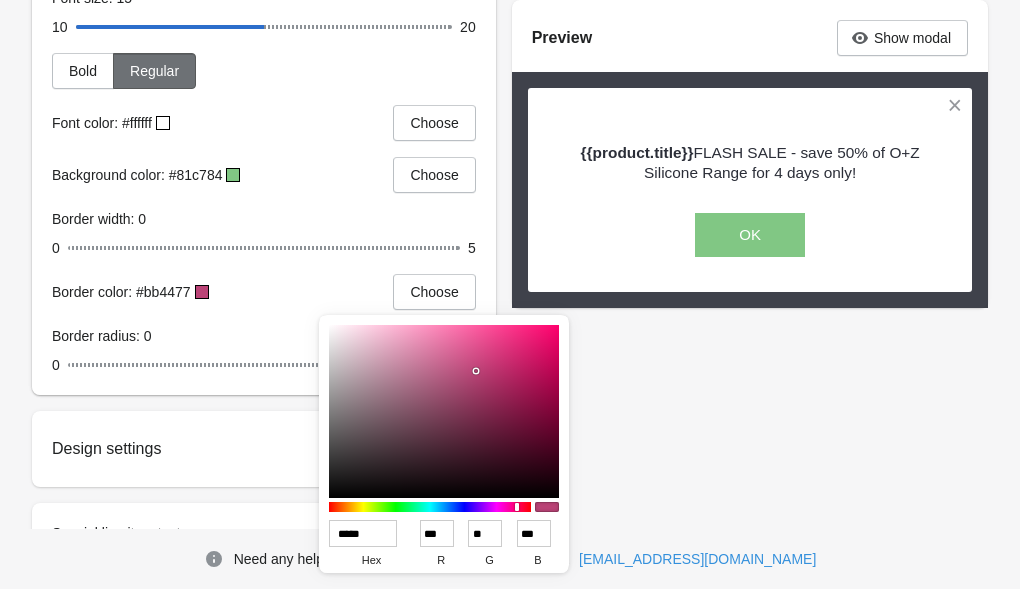 type on "******" 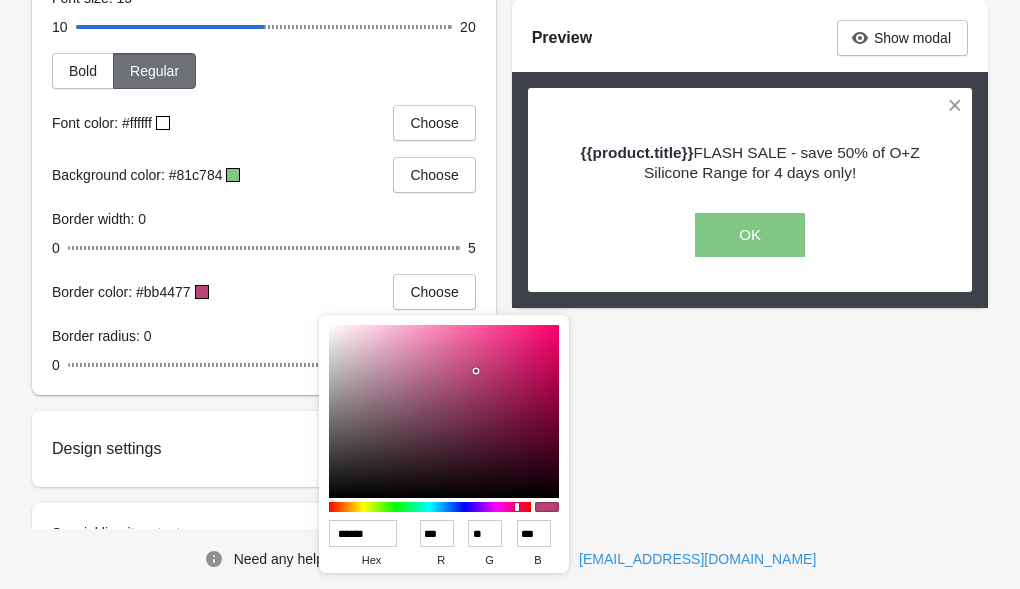type on "***" 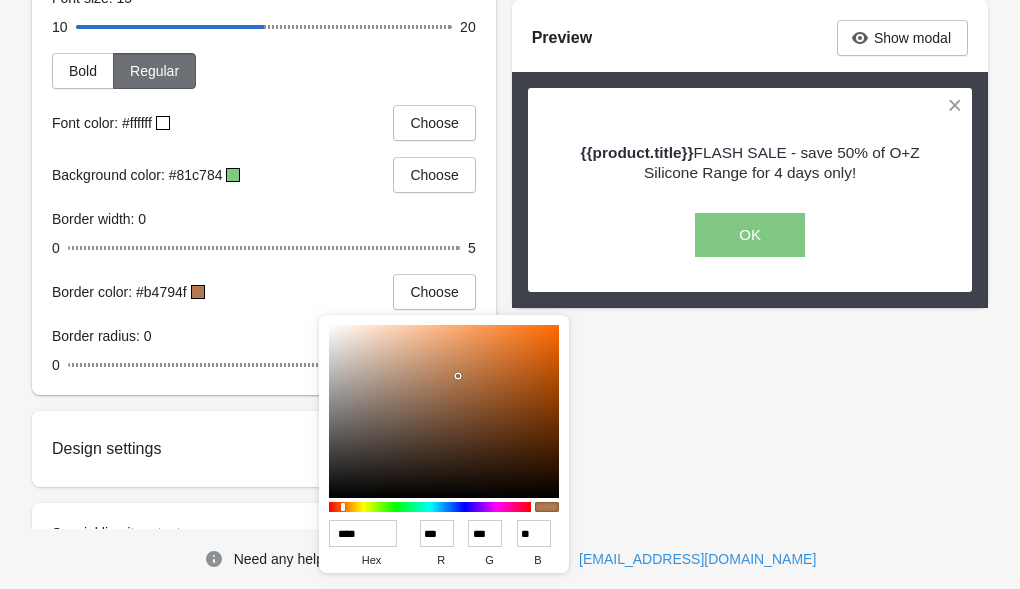 type on "***" 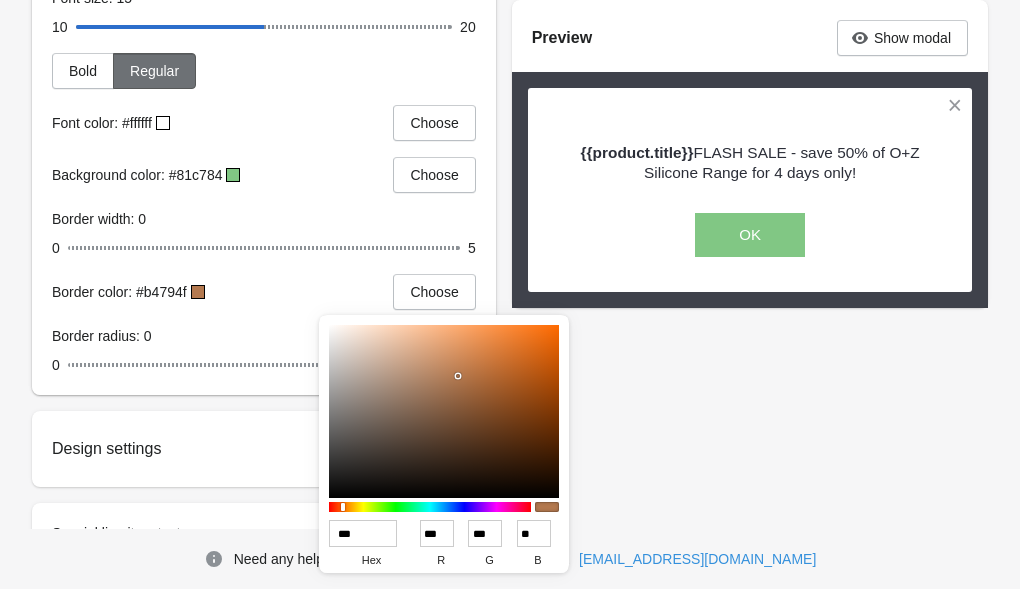 type on "***" 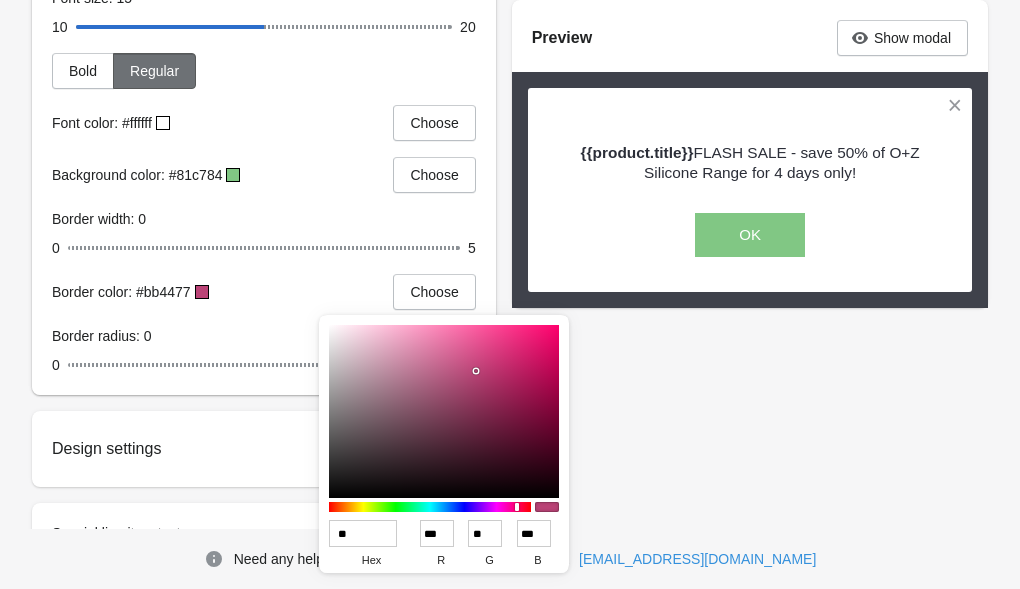 type on "***" 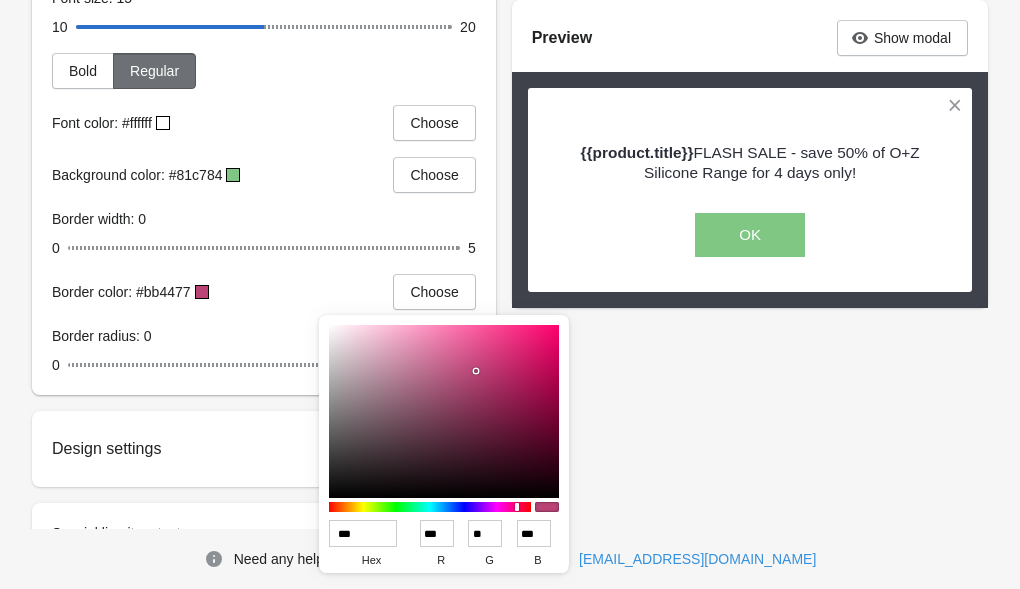 type on "***" 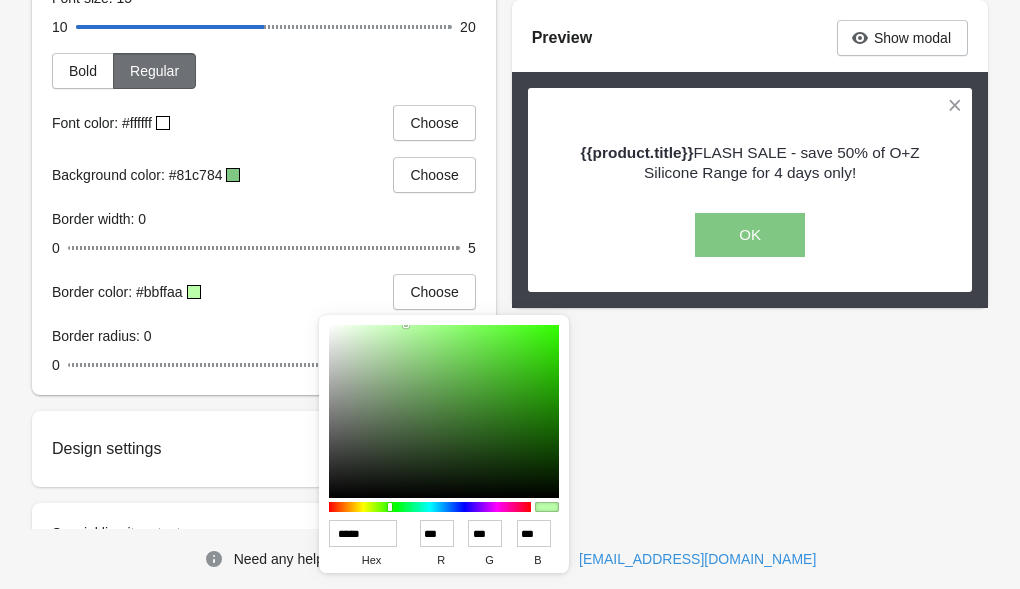 type on "******" 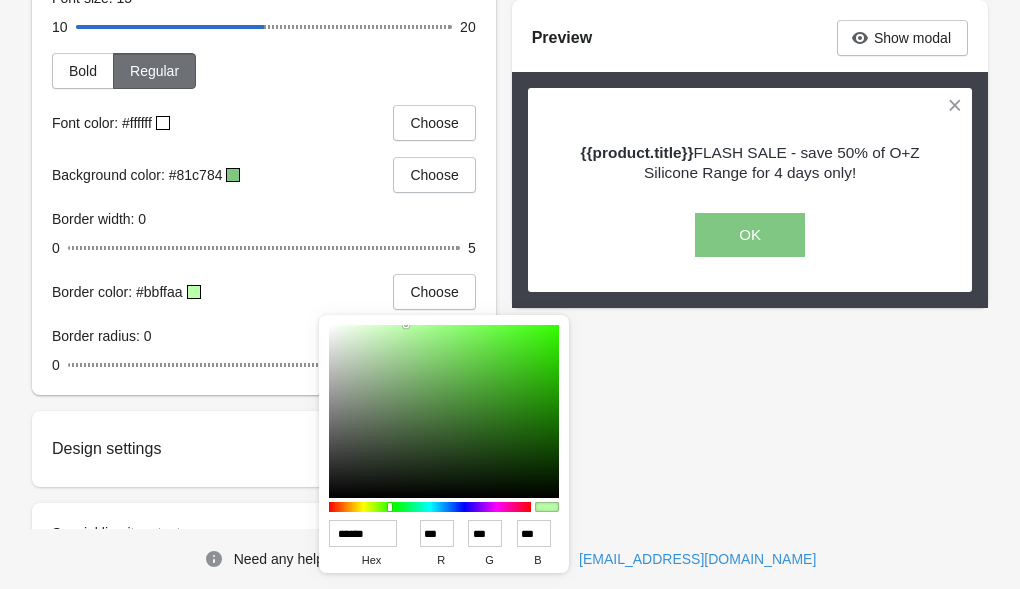 type on "***" 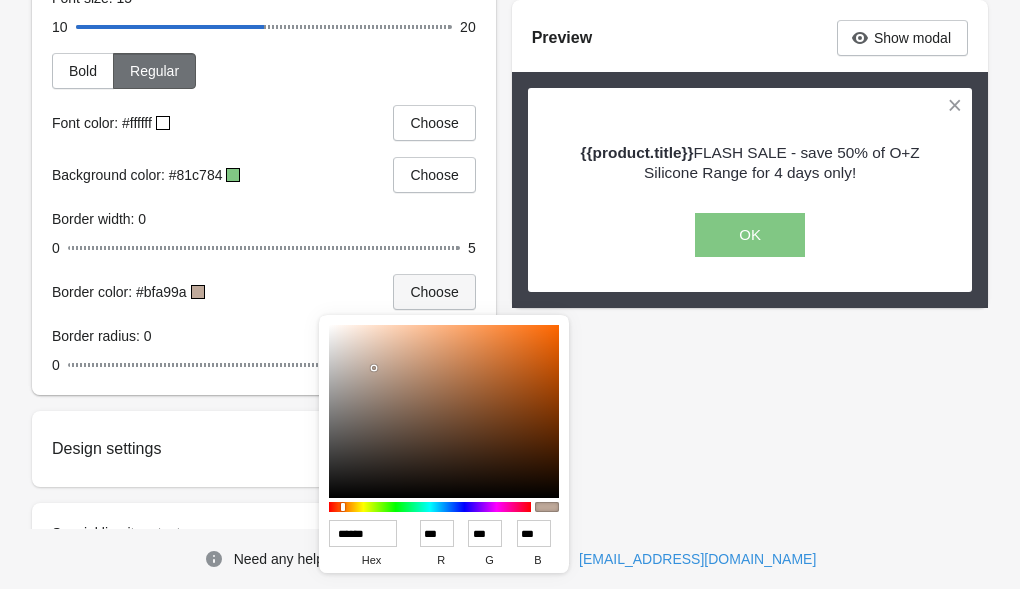 type on "******" 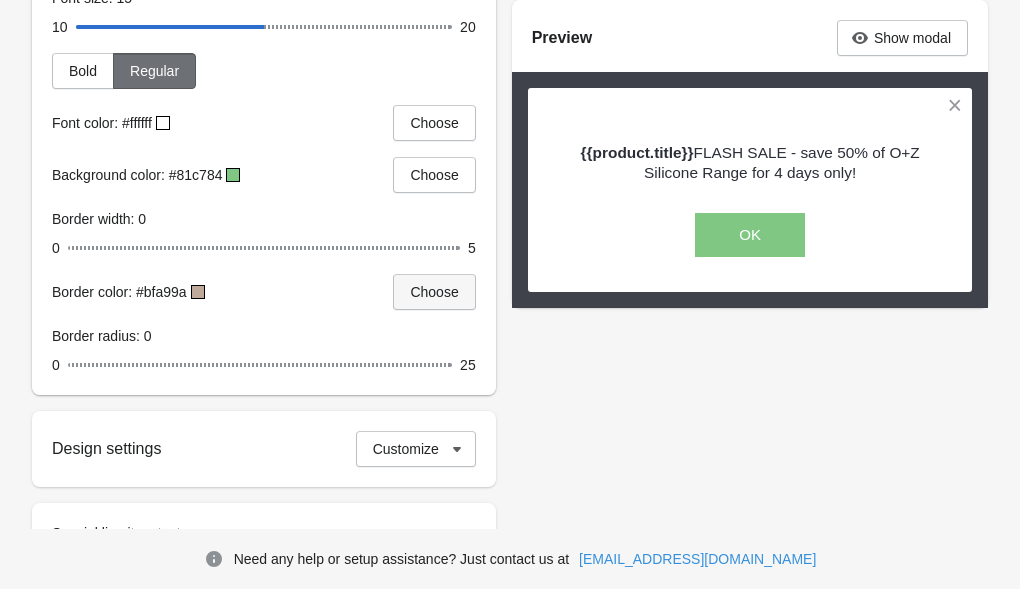 click on "Choose" at bounding box center (434, 292) 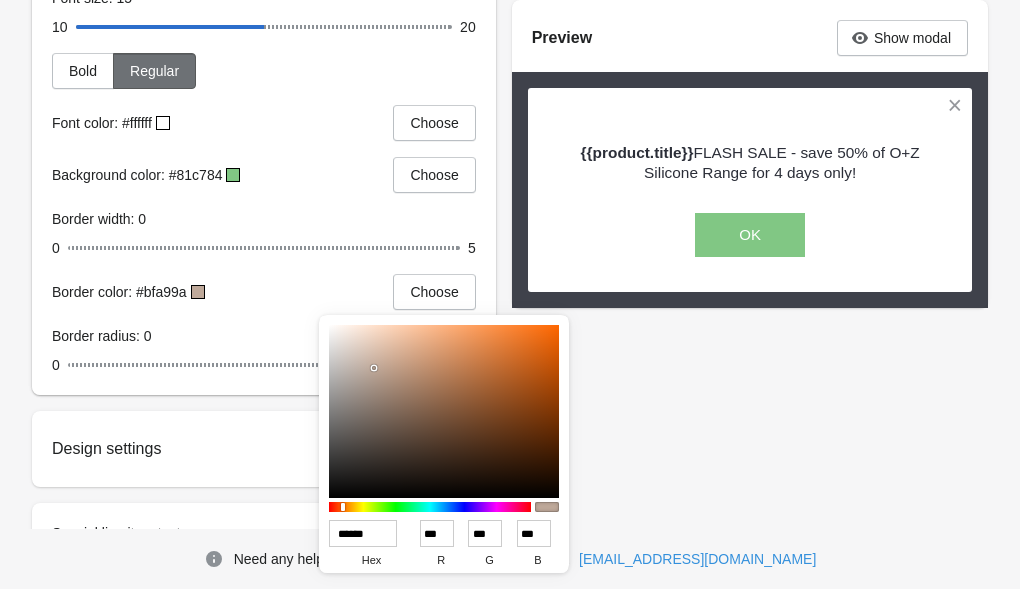 click on "Border color:   #bfa99a Choose" at bounding box center [256, 284] 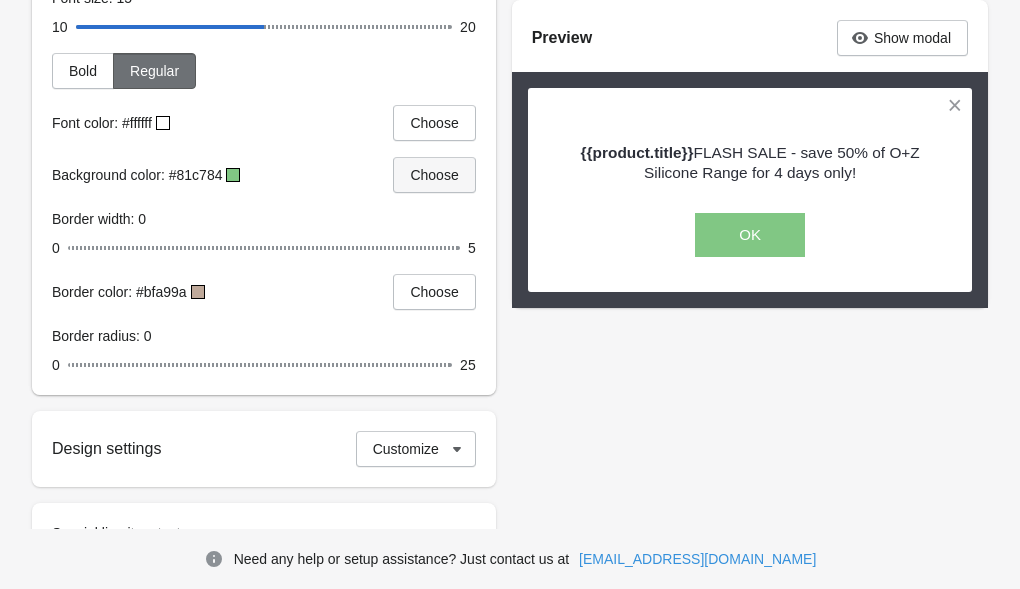 click on "Choose" at bounding box center (434, 175) 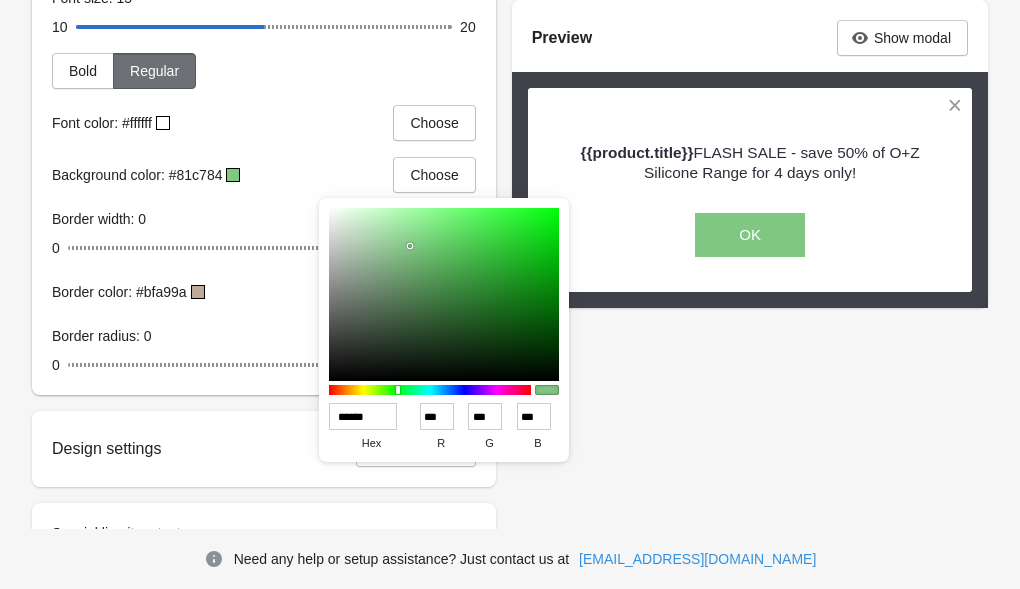 drag, startPoint x: 382, startPoint y: 418, endPoint x: 307, endPoint y: 400, distance: 77.12976 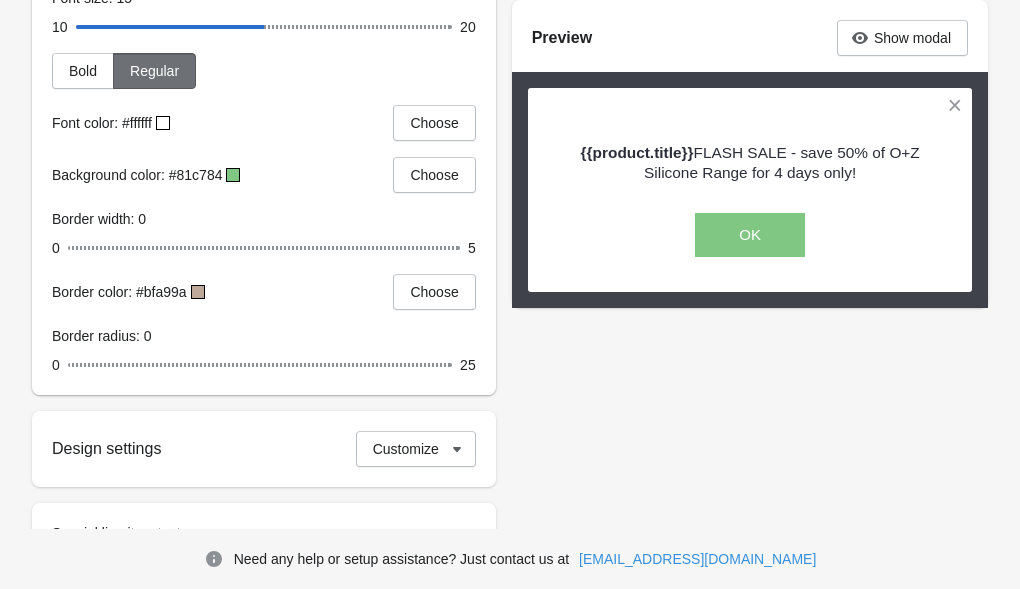 drag, startPoint x: 242, startPoint y: 169, endPoint x: 260, endPoint y: 182, distance: 22.203604 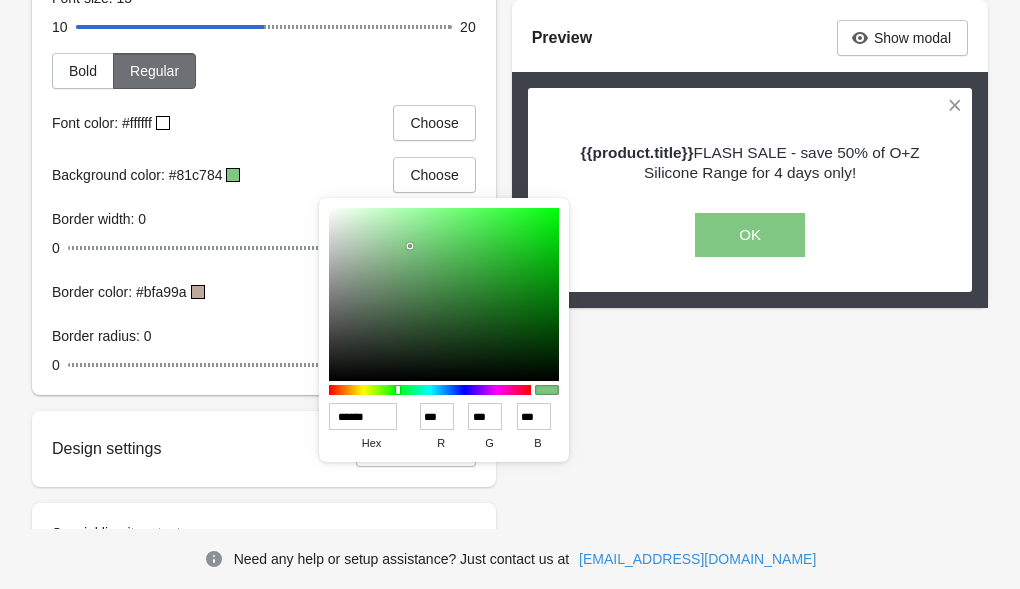 drag, startPoint x: 386, startPoint y: 420, endPoint x: 296, endPoint y: 398, distance: 92.64988 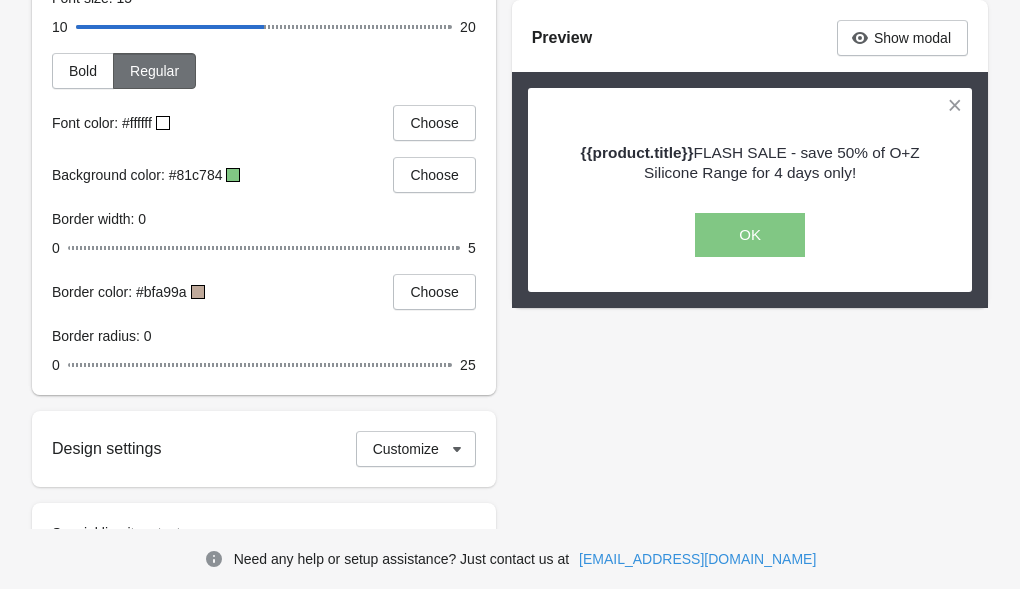 click at bounding box center (233, 175) 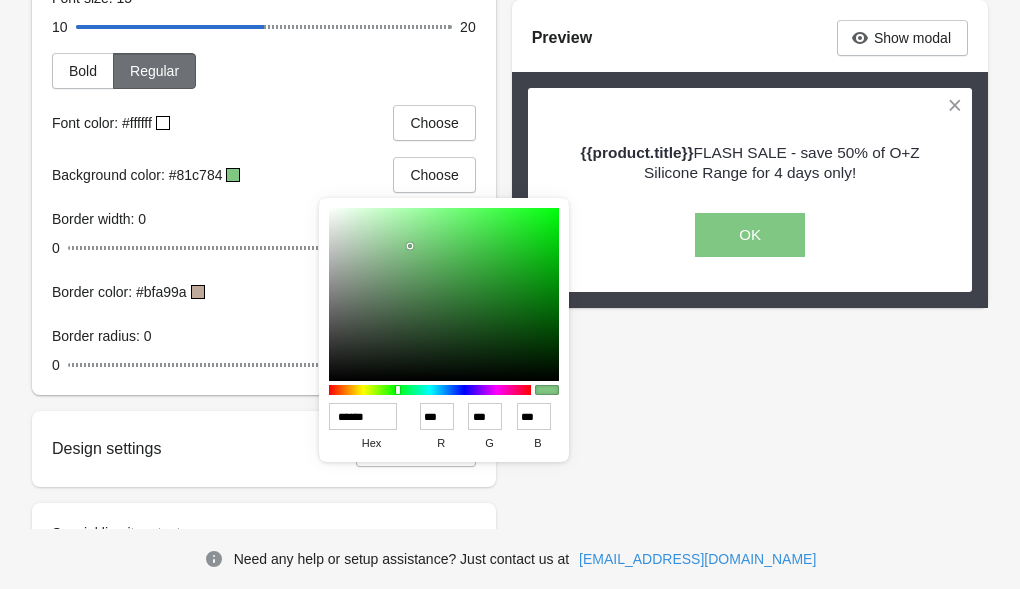 click on "******" at bounding box center (363, 416) 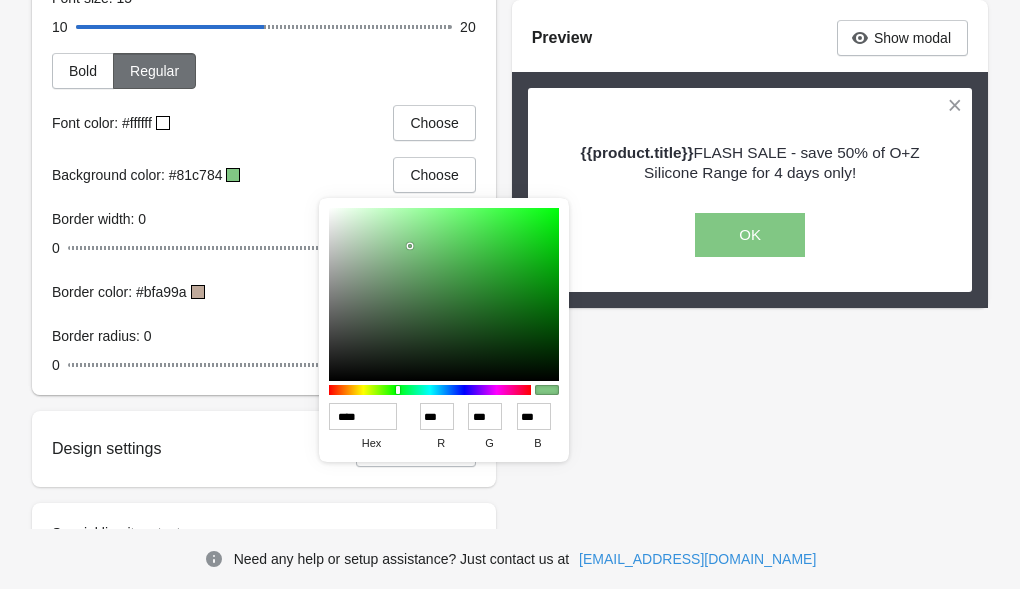 type on "***" 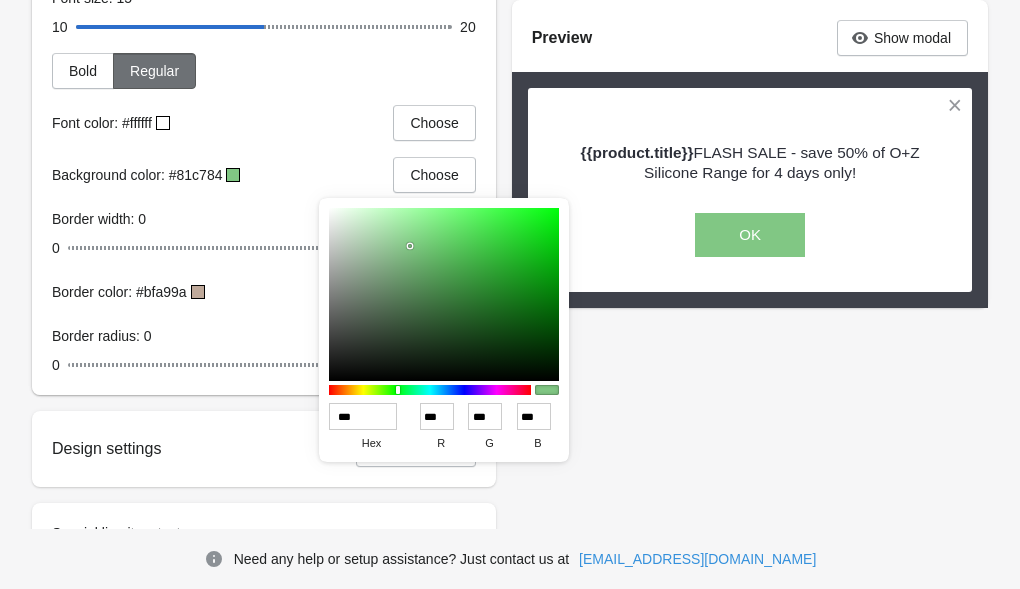 type on "***" 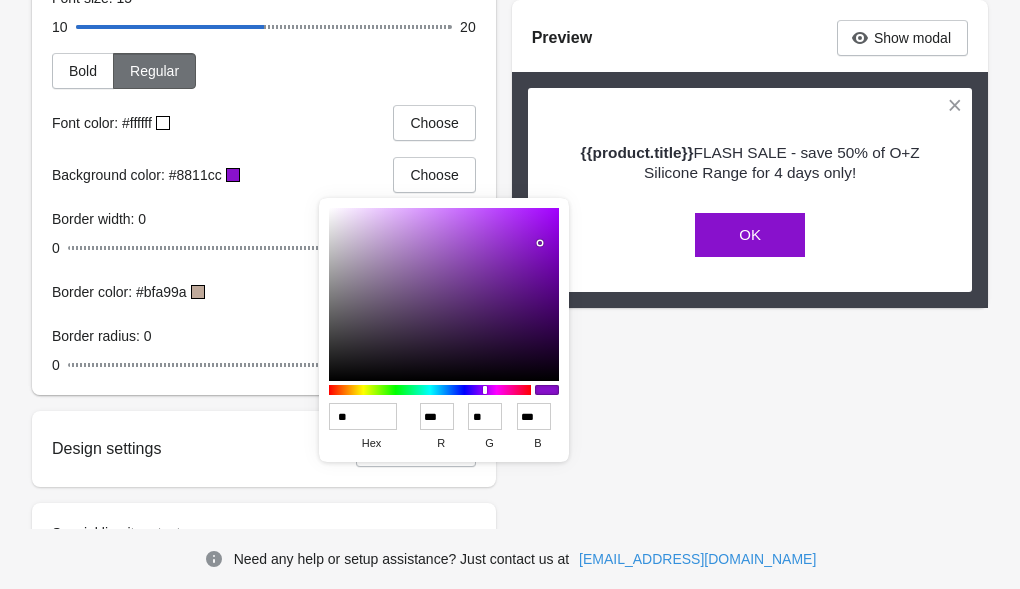 type on "*" 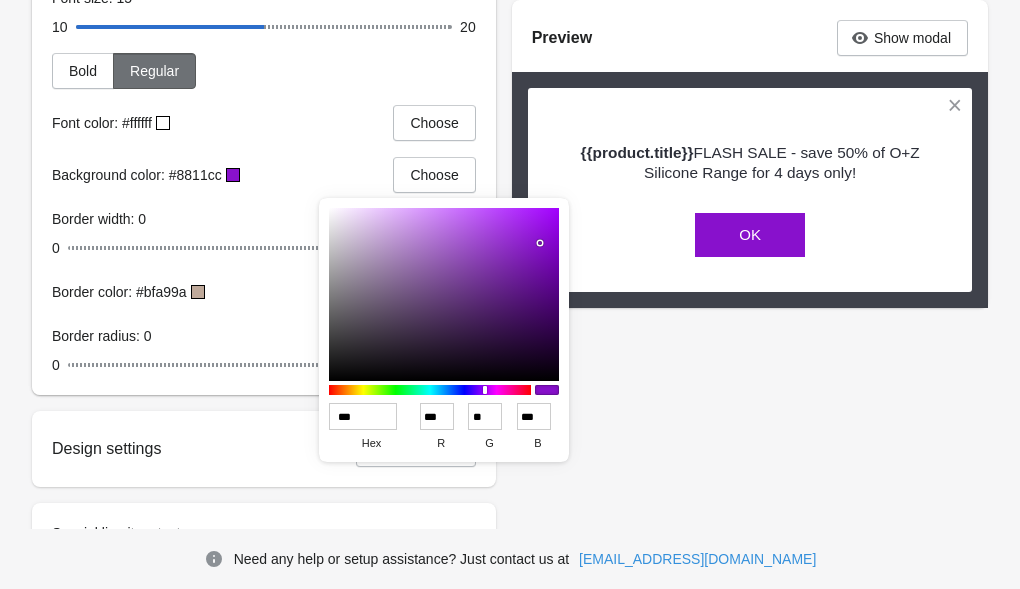 type on "***" 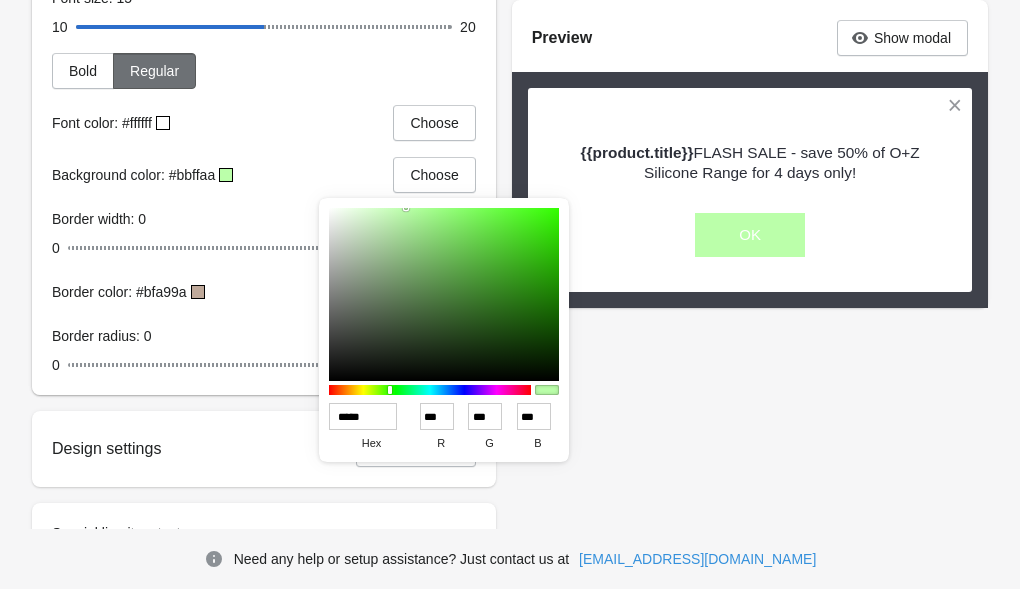 type on "******" 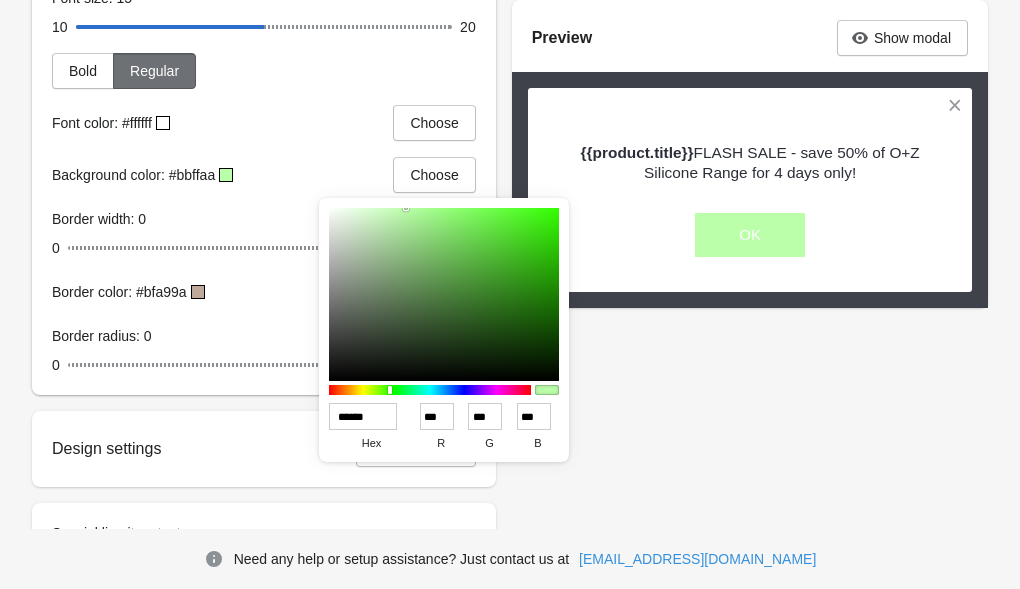 type on "***" 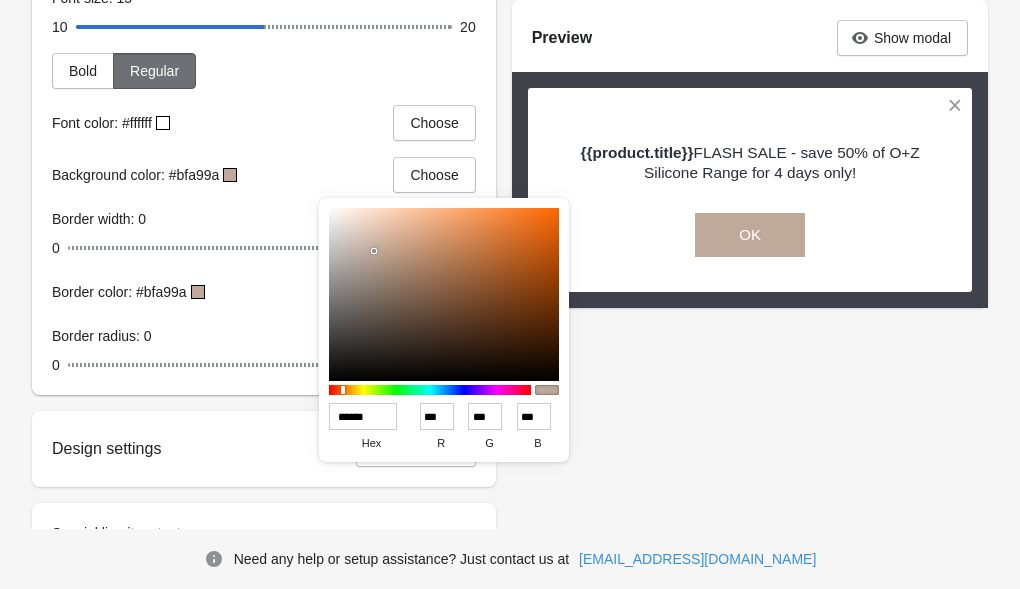 scroll, scrollTop: 1610, scrollLeft: 0, axis: vertical 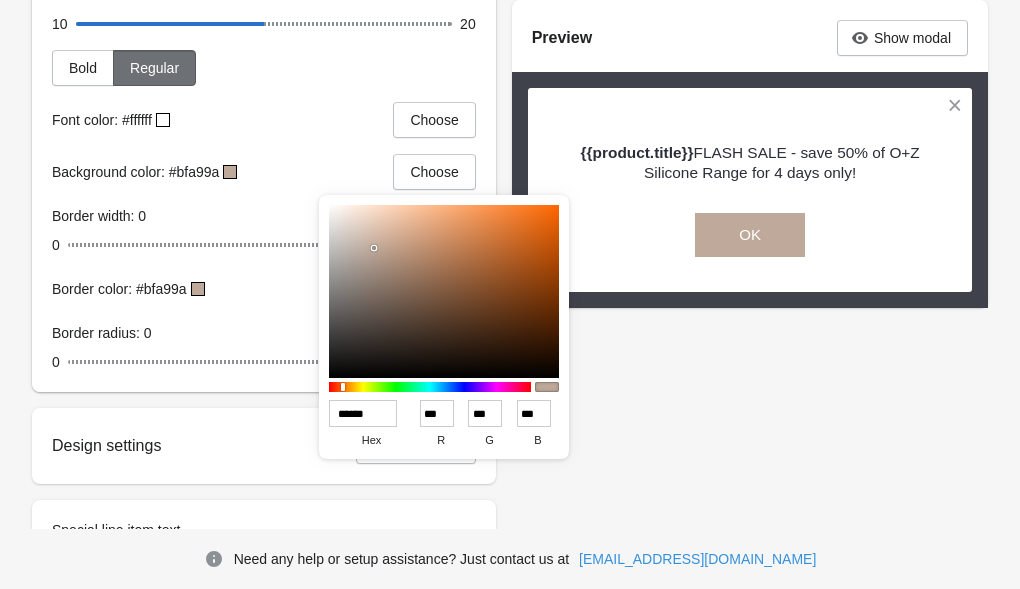 type on "******" 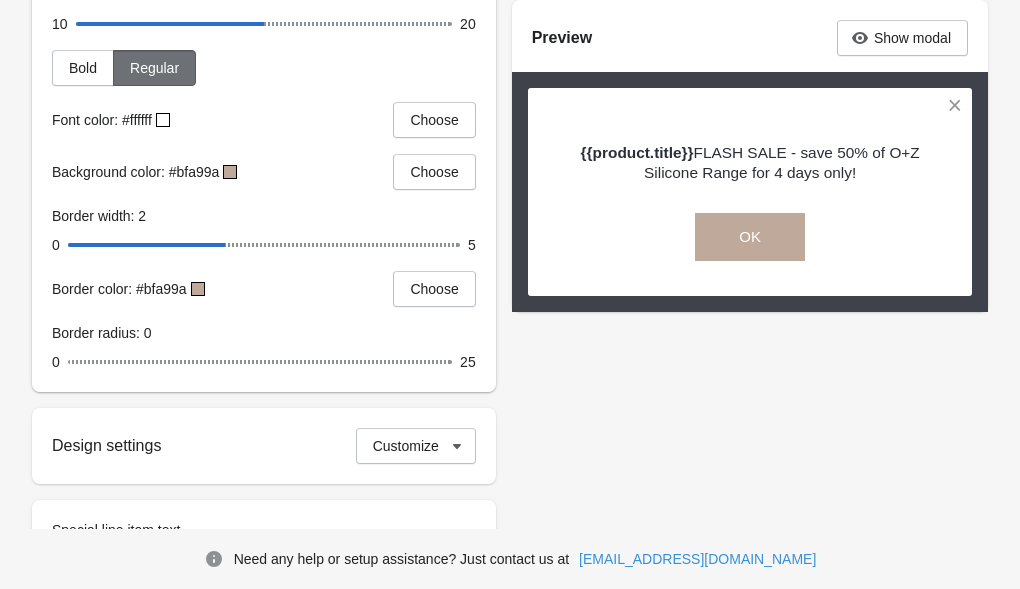 type on "*" 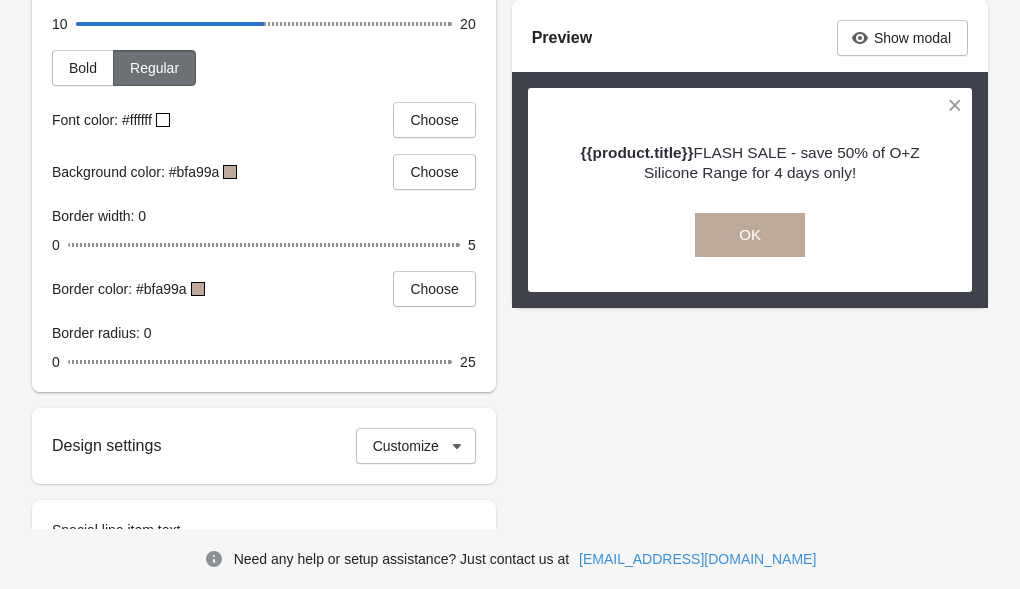 click on "Border width: 0" at bounding box center (264, 245) 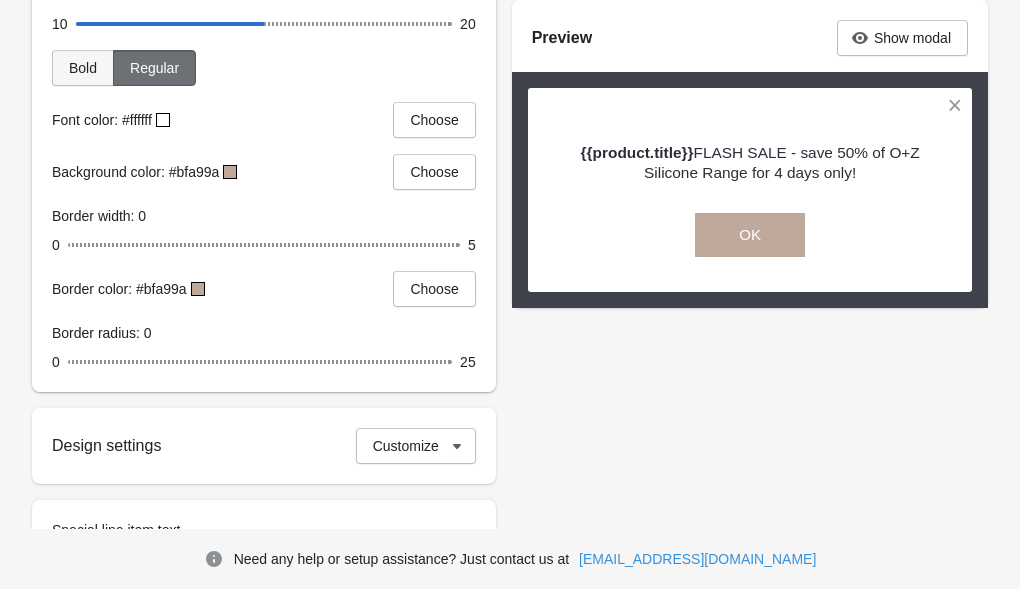 click on "Bold" at bounding box center [83, 68] 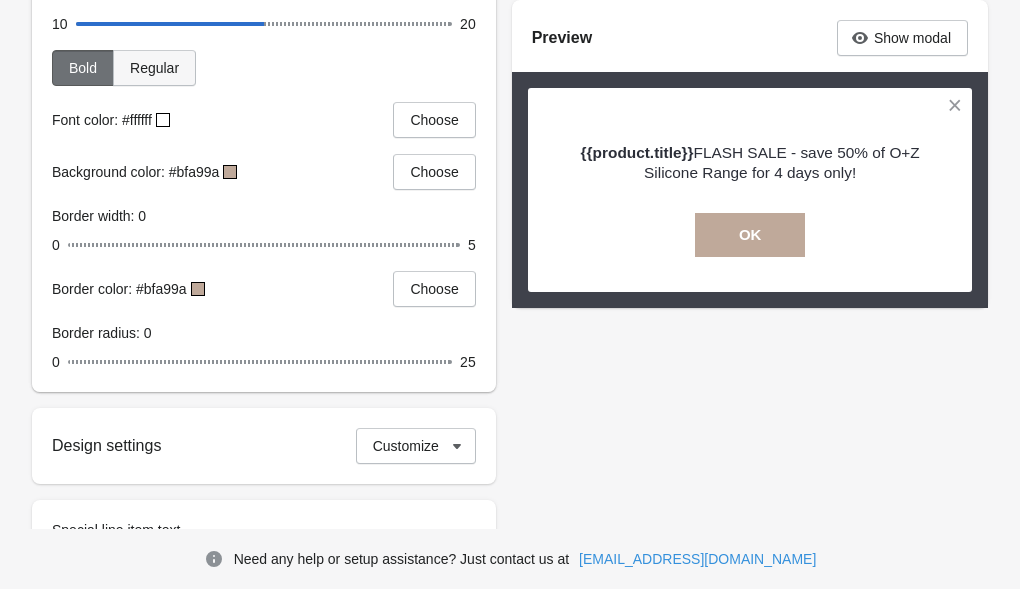click on "Regular" at bounding box center (154, 68) 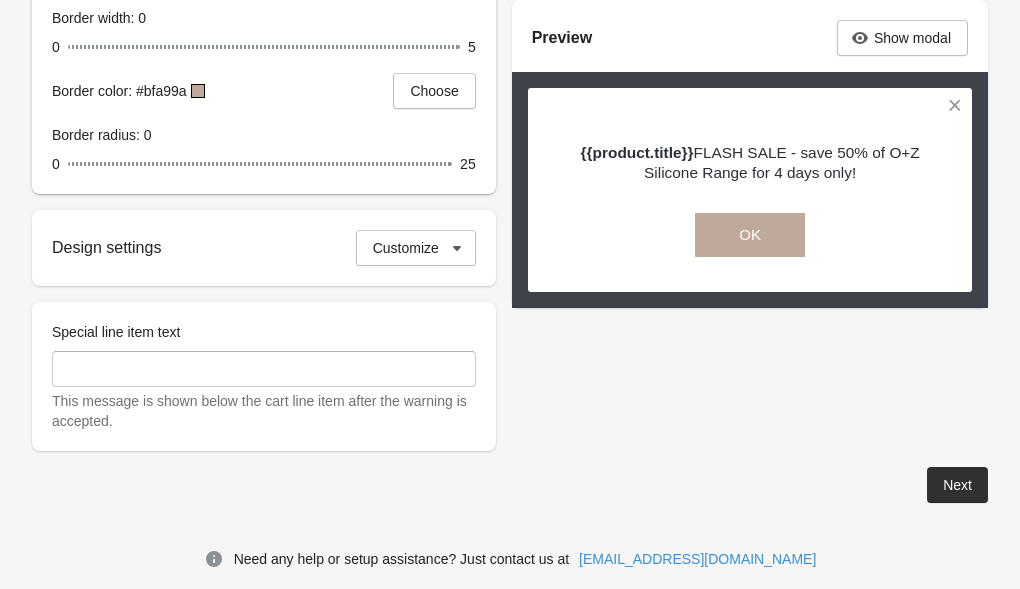 scroll, scrollTop: 1808, scrollLeft: 0, axis: vertical 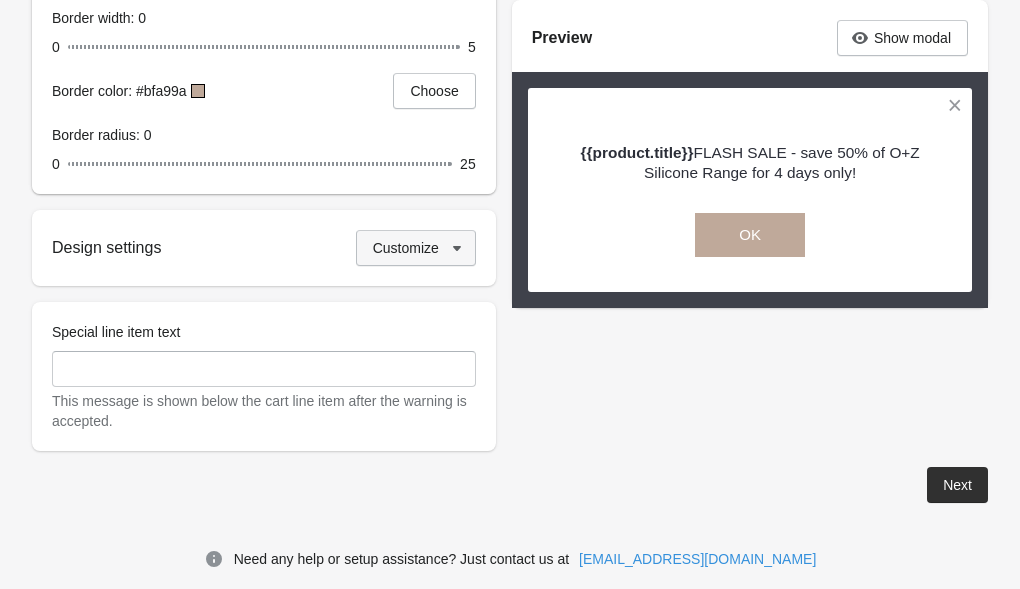 click on "Customize" at bounding box center (416, 248) 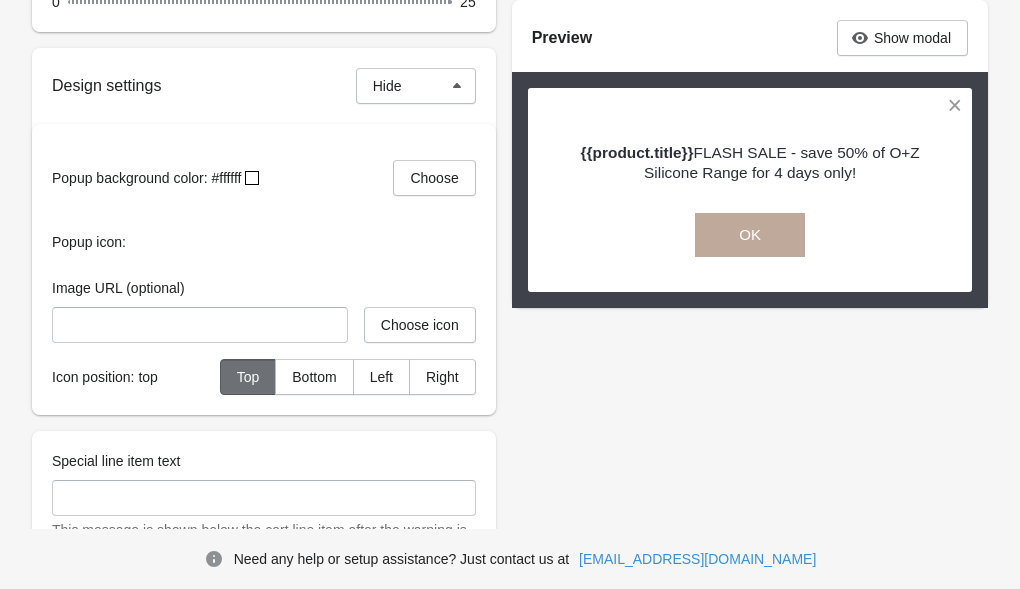 scroll, scrollTop: 1950, scrollLeft: 0, axis: vertical 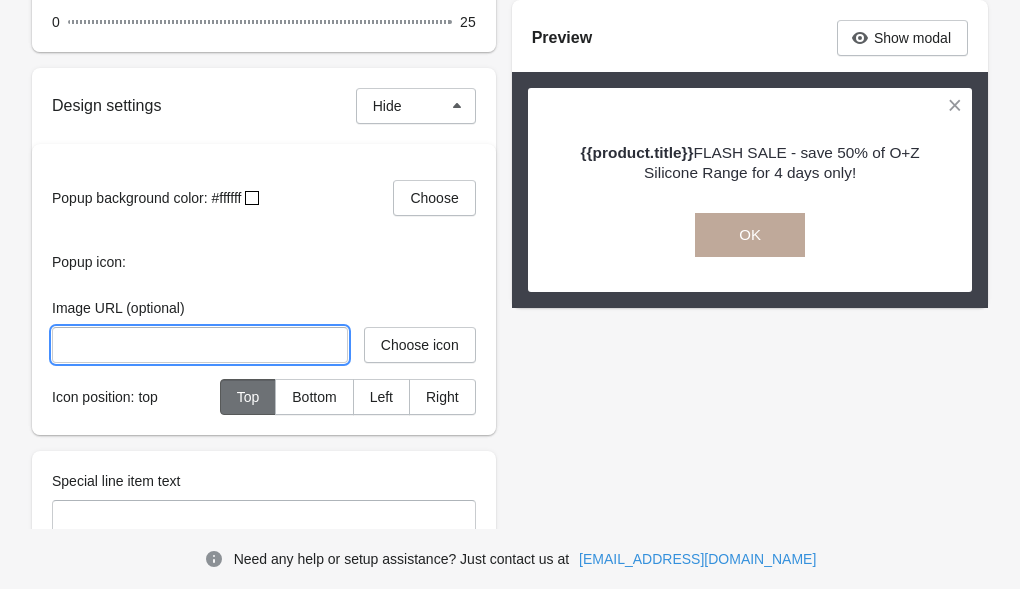 click on "Image URL (optional)" at bounding box center [200, 345] 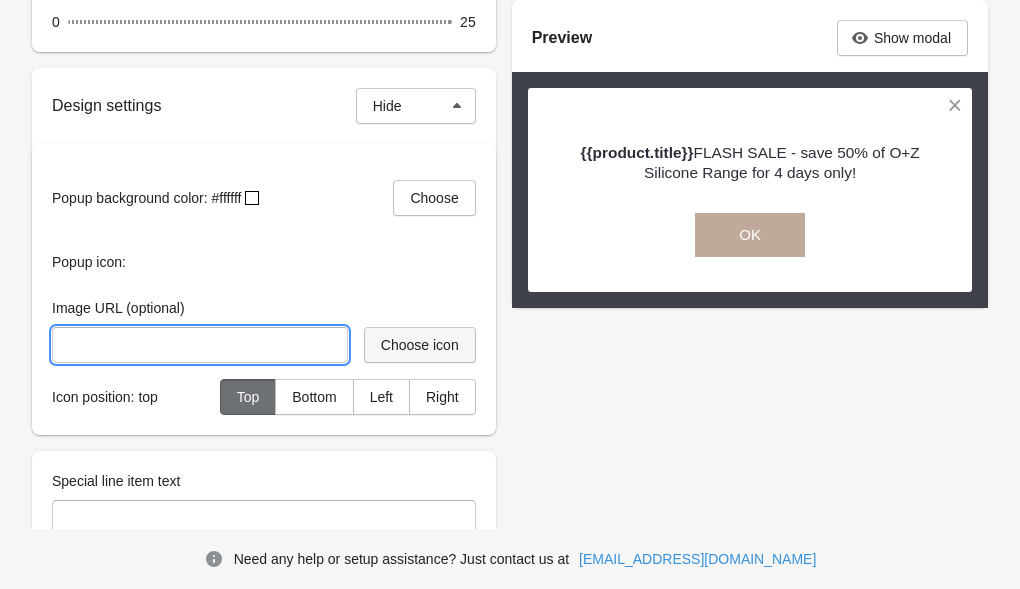 click on "Choose icon" at bounding box center [420, 345] 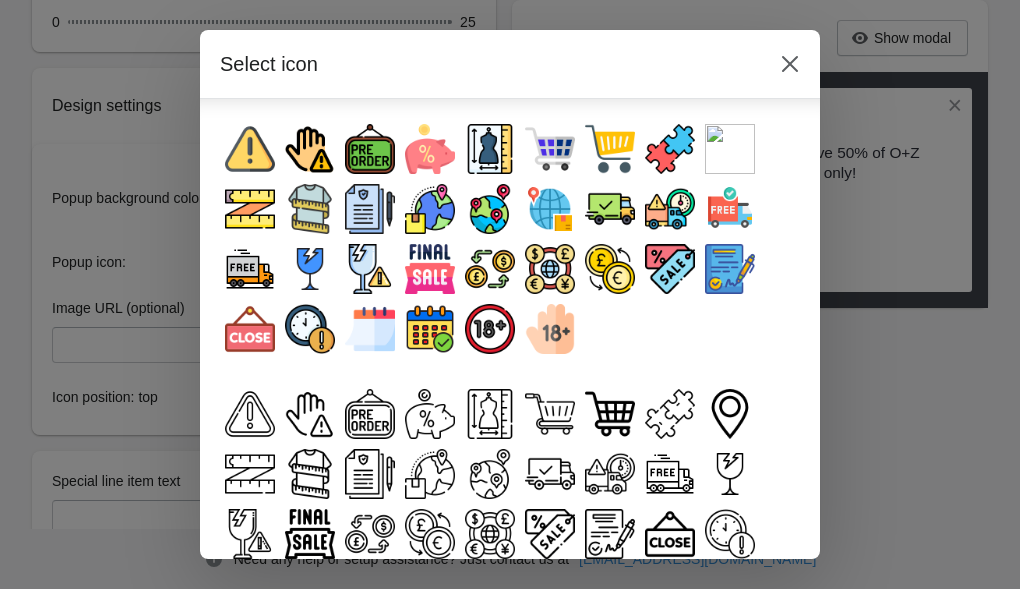 scroll, scrollTop: 110, scrollLeft: 0, axis: vertical 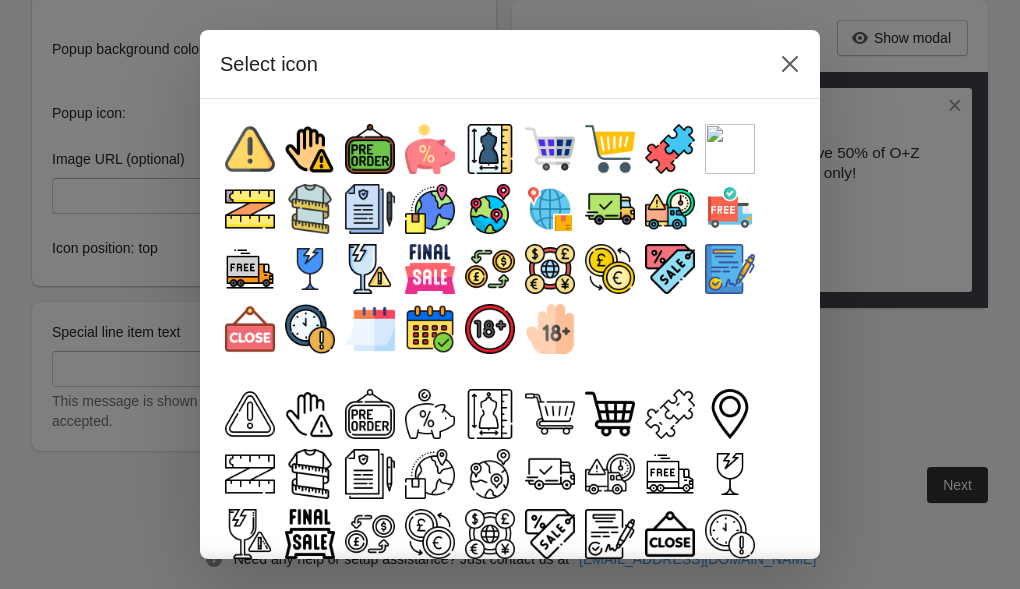 drag, startPoint x: 789, startPoint y: 56, endPoint x: 520, endPoint y: 185, distance: 298.33203 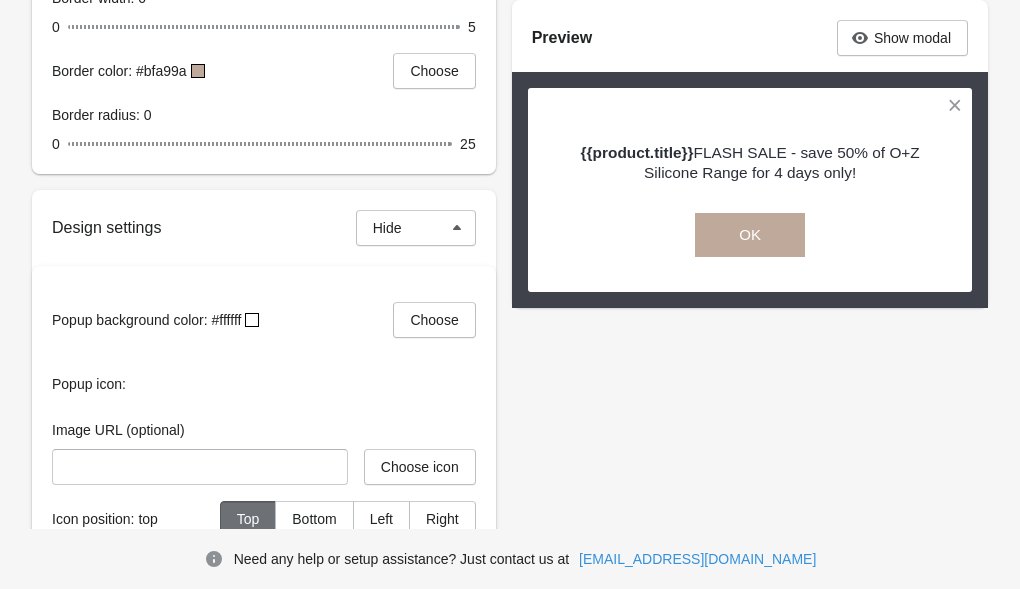 scroll, scrollTop: 1827, scrollLeft: 0, axis: vertical 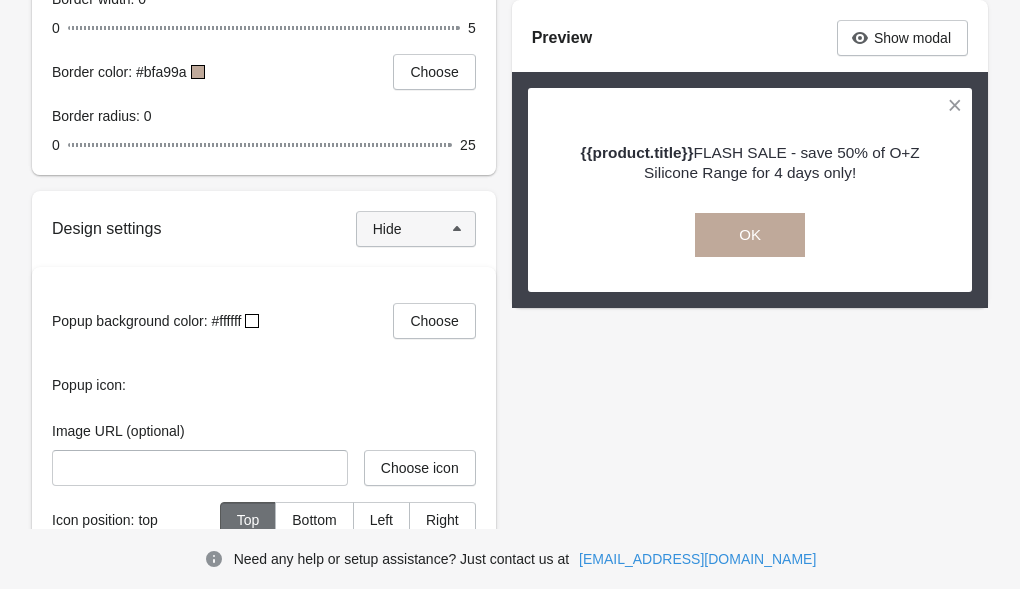 click 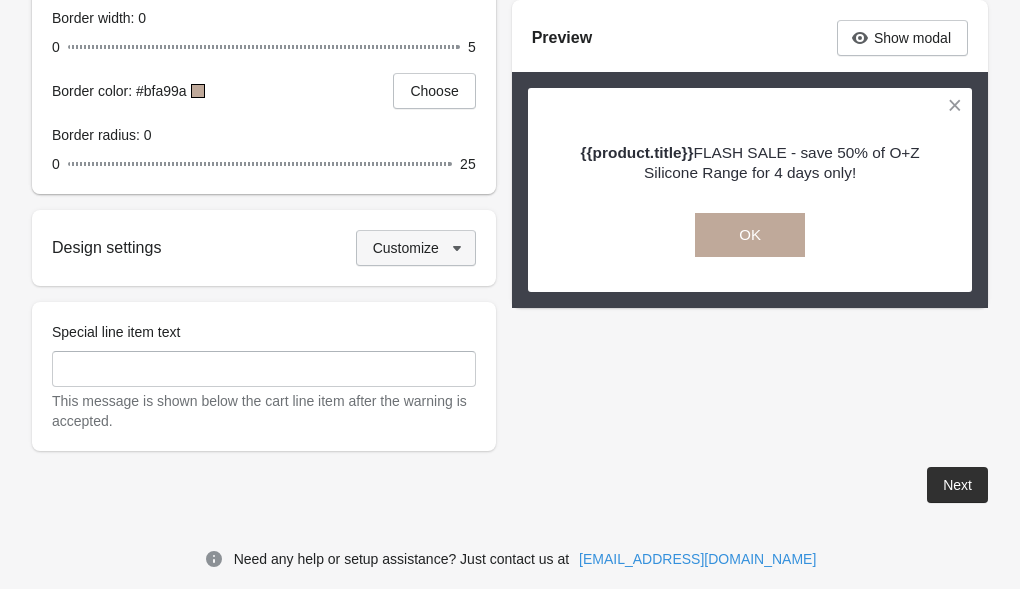 scroll, scrollTop: 1808, scrollLeft: 0, axis: vertical 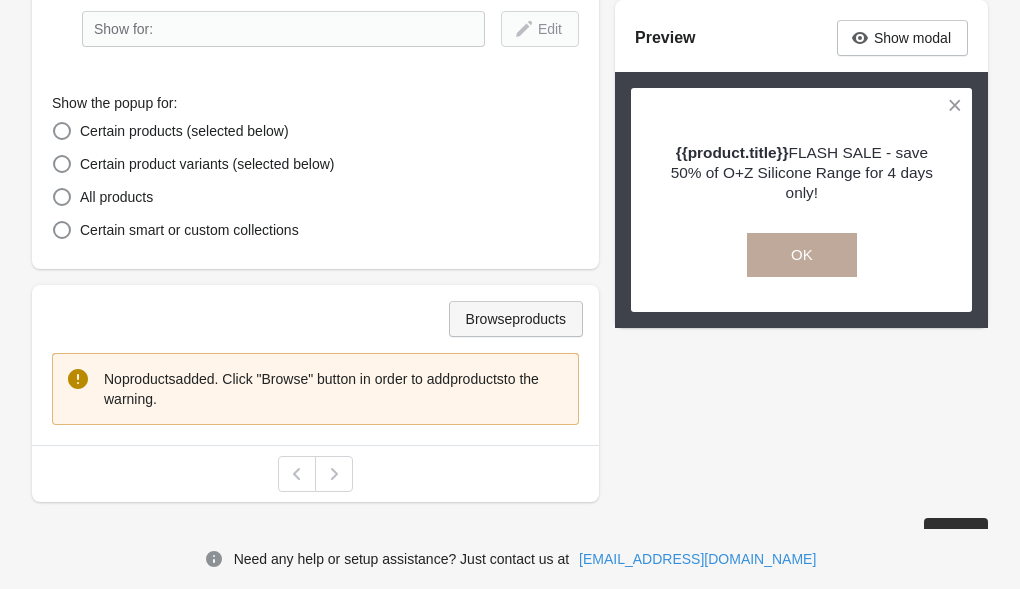 click on "Browse  products" at bounding box center (516, 319) 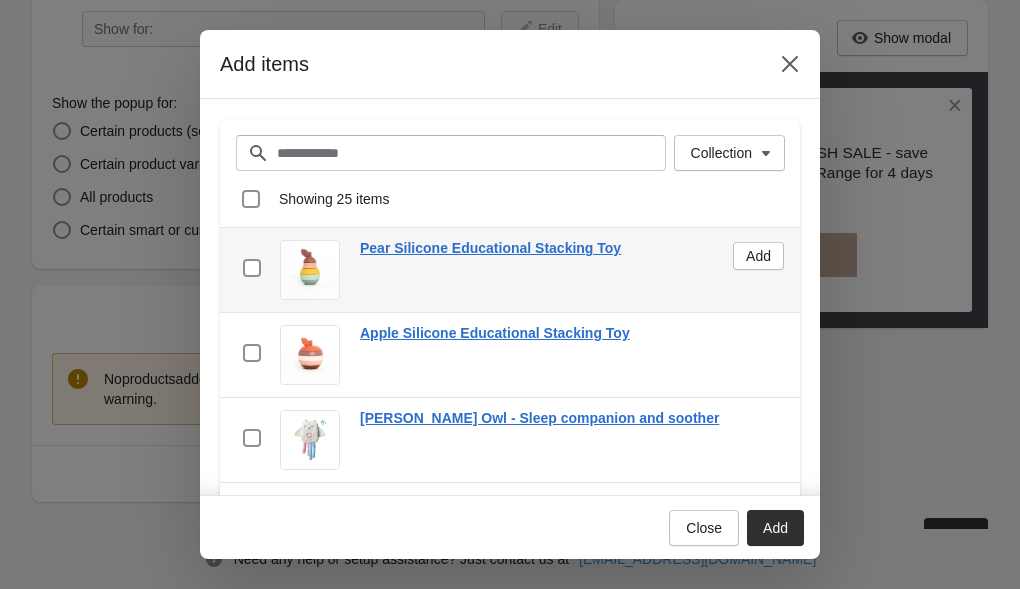 scroll, scrollTop: 0, scrollLeft: 0, axis: both 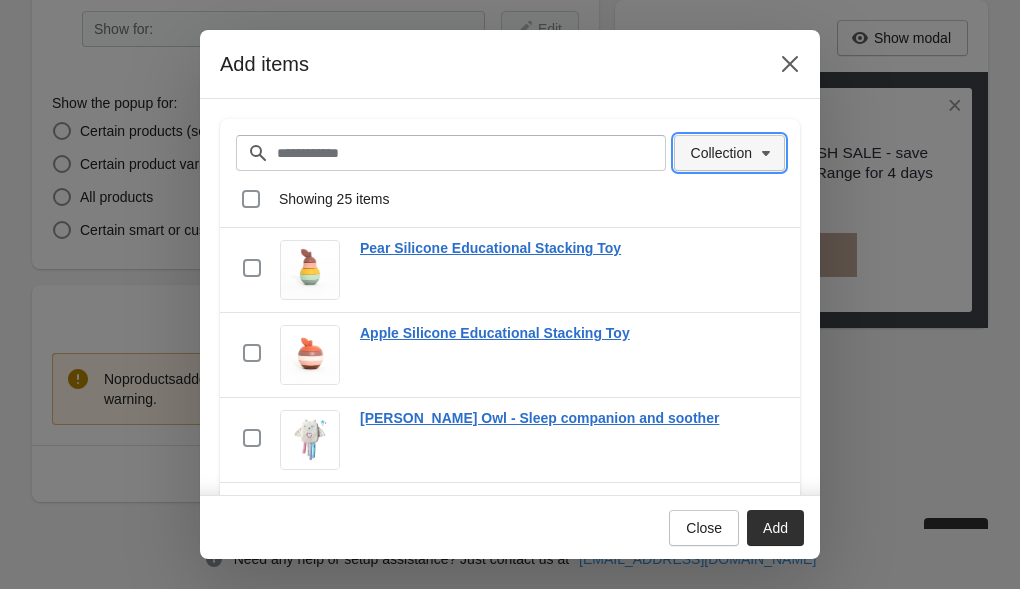 click on "Collection" at bounding box center [721, 153] 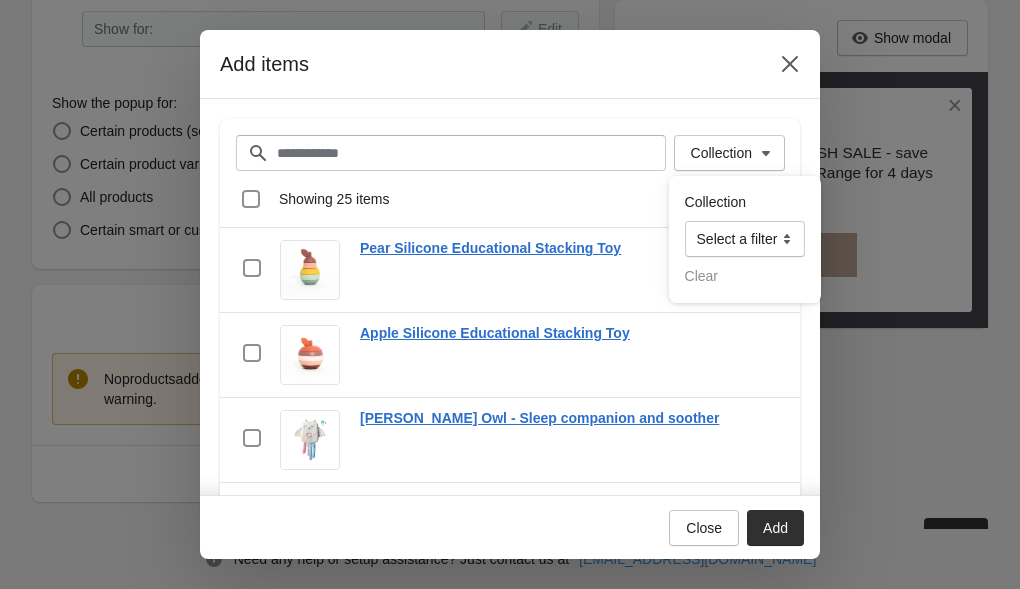 click on "Showing 25 items" at bounding box center (523, 199) 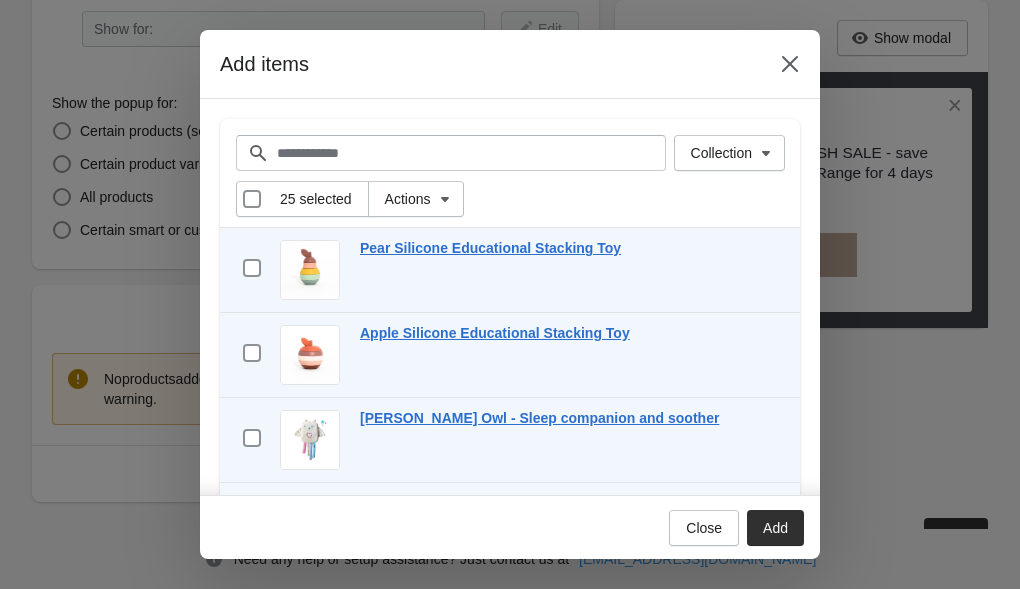 click on "Deselect all 25 items 25 selected Actions" at bounding box center [510, 199] 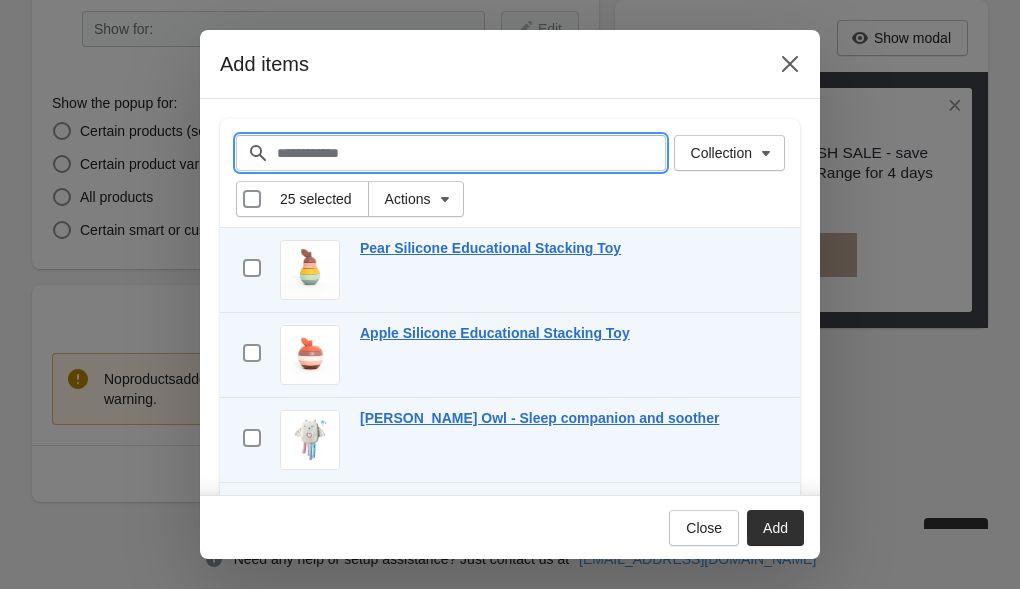 click on "Filter items" at bounding box center [471, 153] 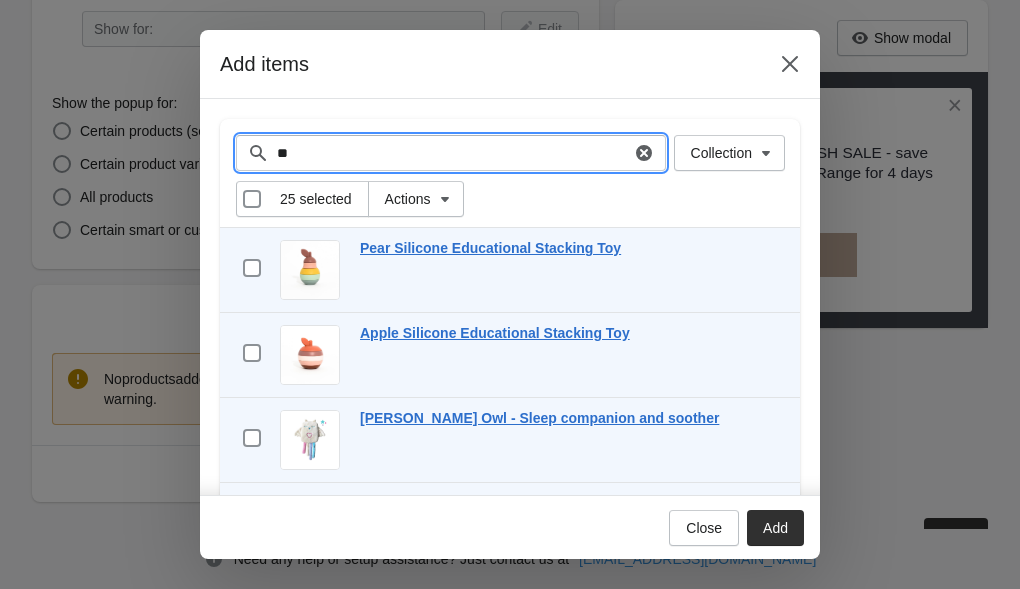 type on "***" 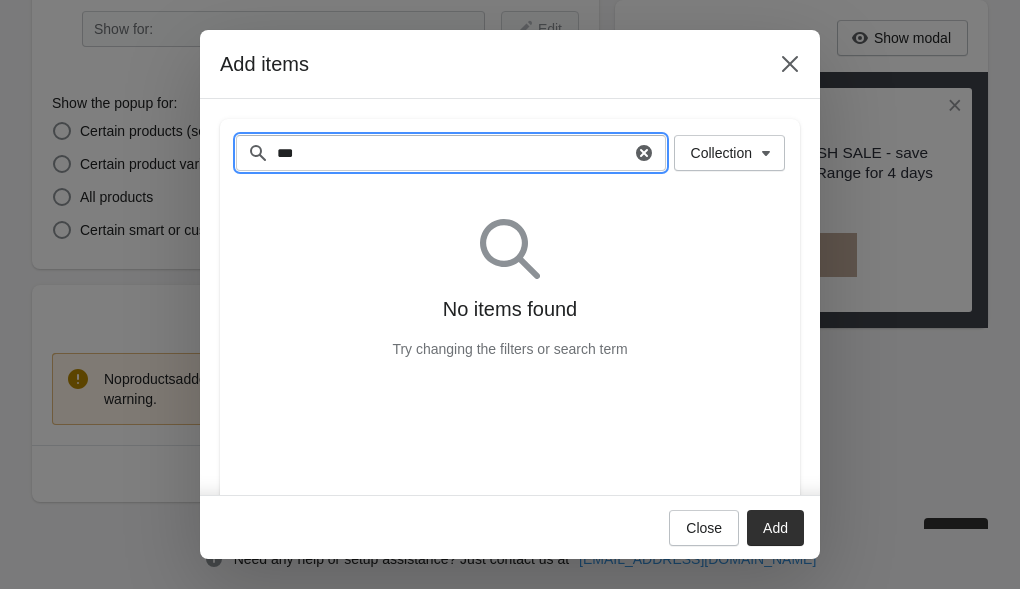 drag, startPoint x: 334, startPoint y: 149, endPoint x: 245, endPoint y: 142, distance: 89.27486 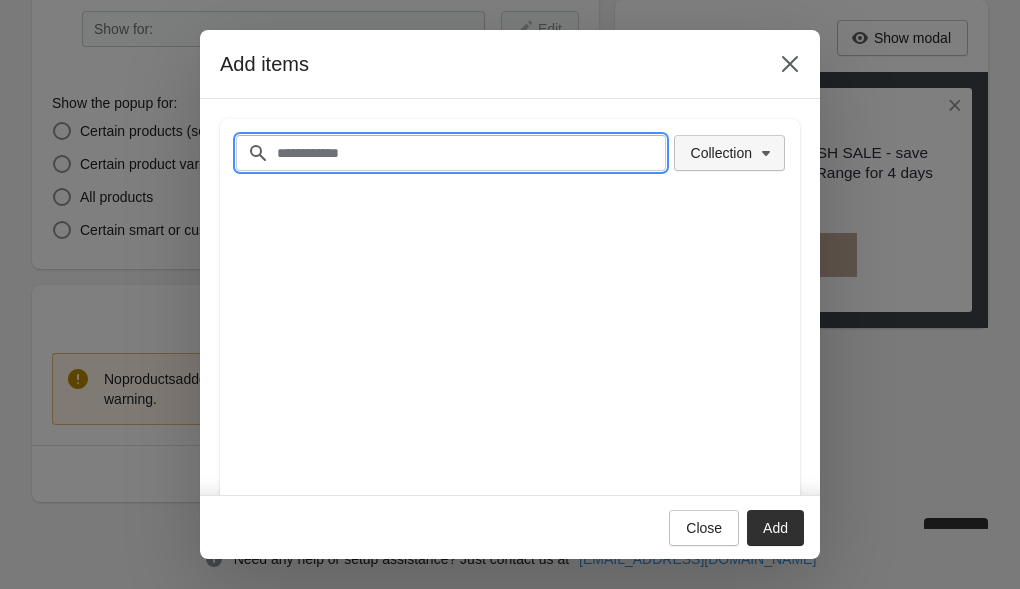 scroll, scrollTop: 422, scrollLeft: 0, axis: vertical 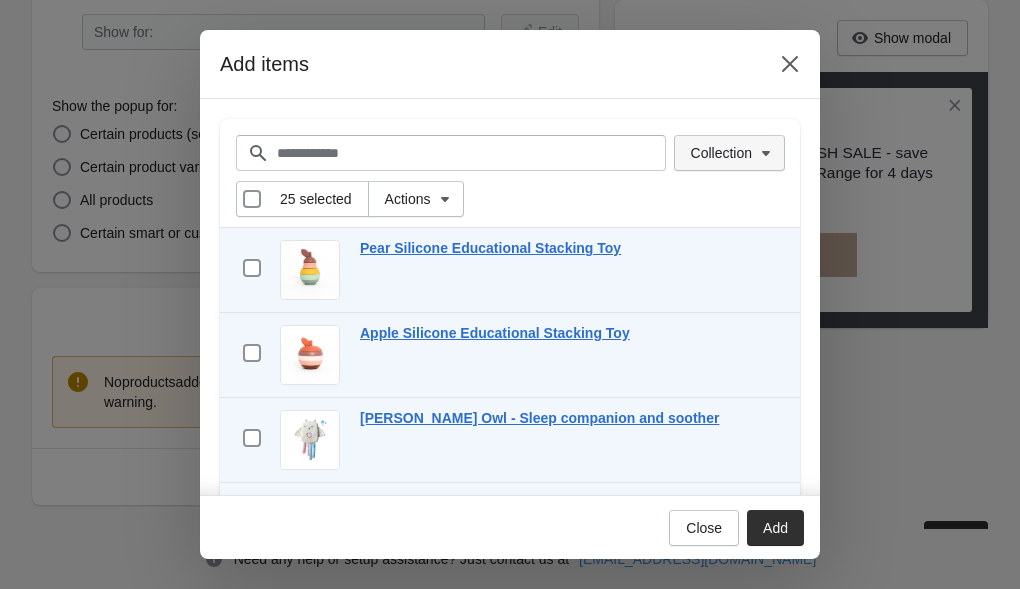 click on "Collection" at bounding box center (721, 153) 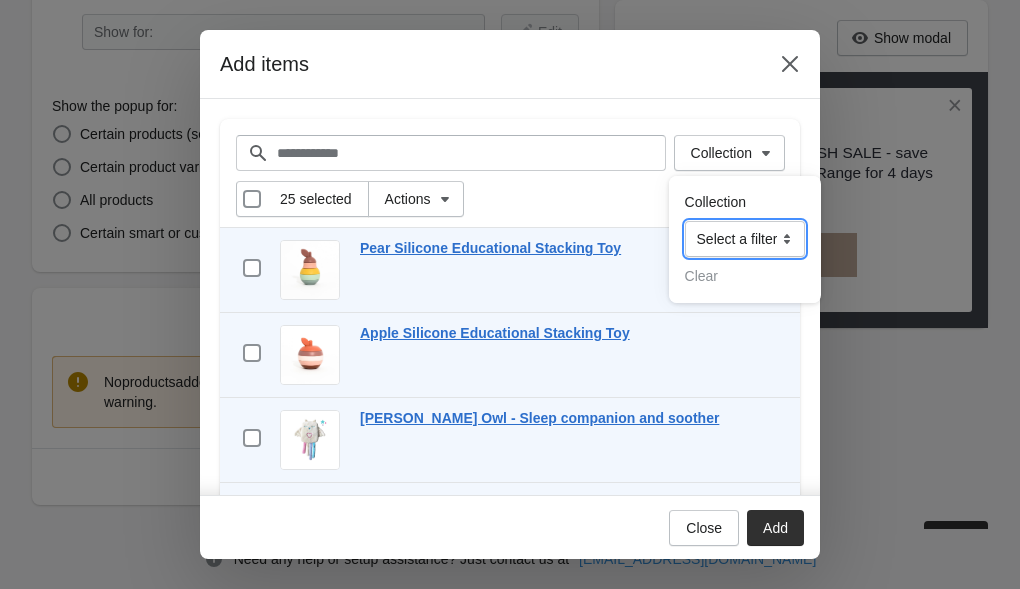 select on "*********" 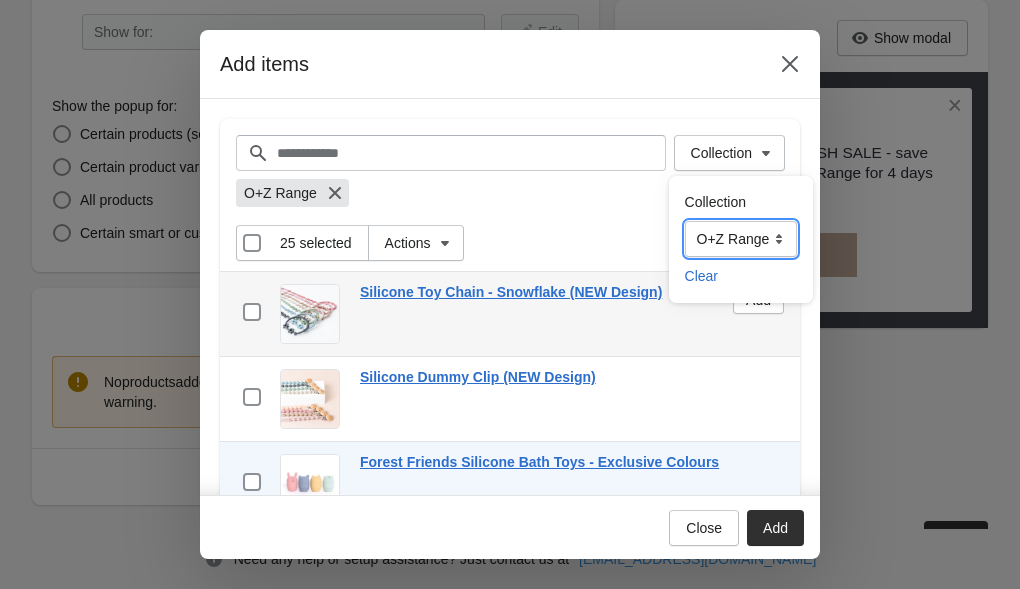 scroll, scrollTop: 0, scrollLeft: 0, axis: both 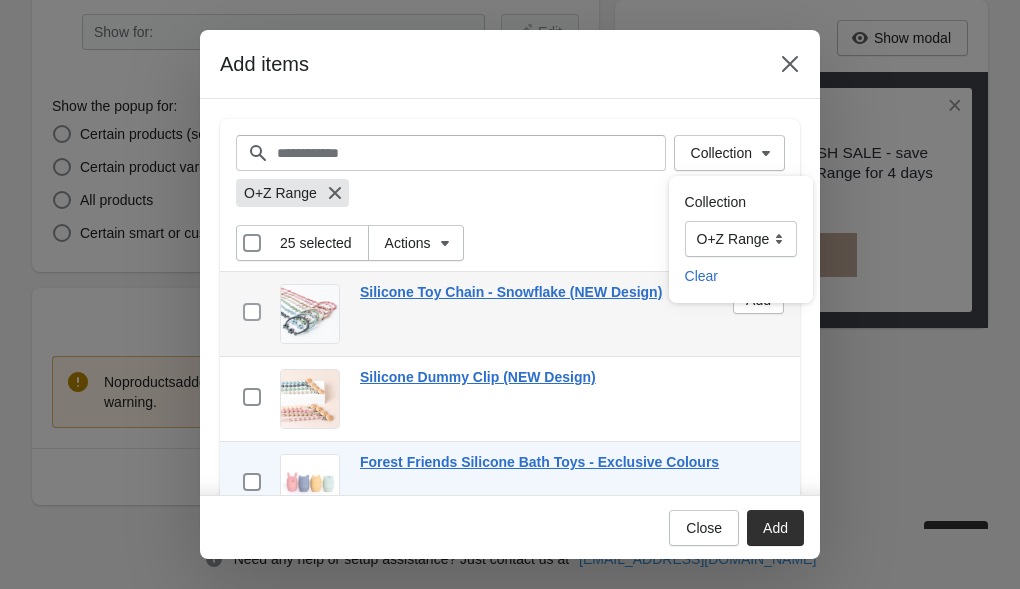 click at bounding box center (252, 312) 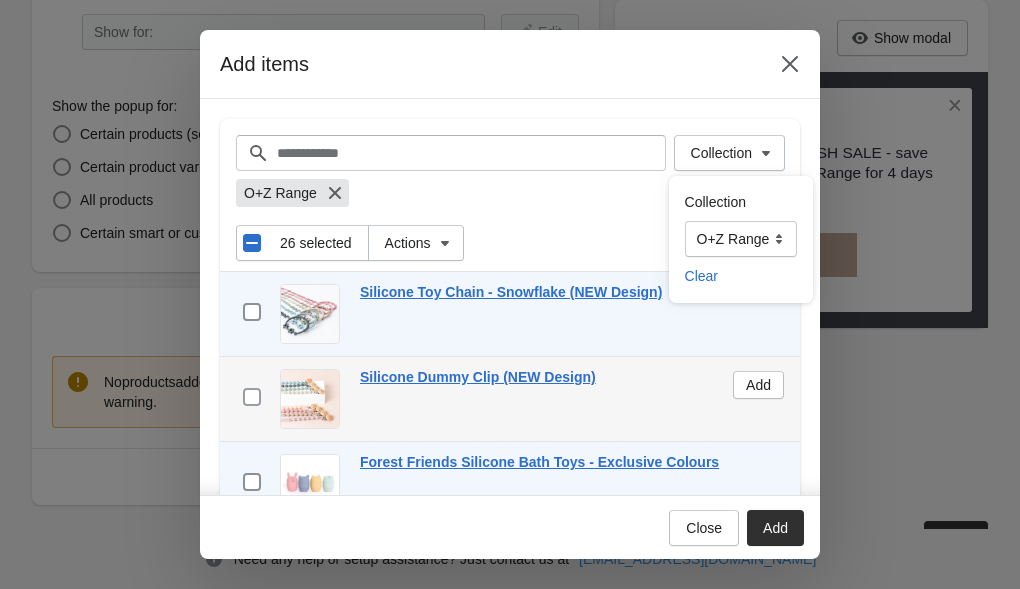 click at bounding box center [252, 397] 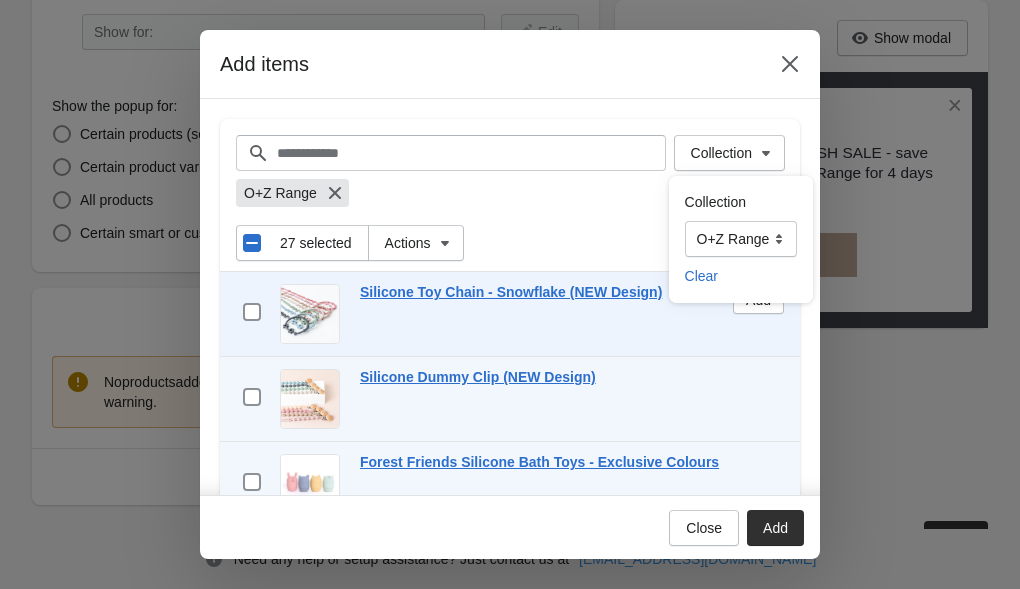 scroll, scrollTop: 0, scrollLeft: 0, axis: both 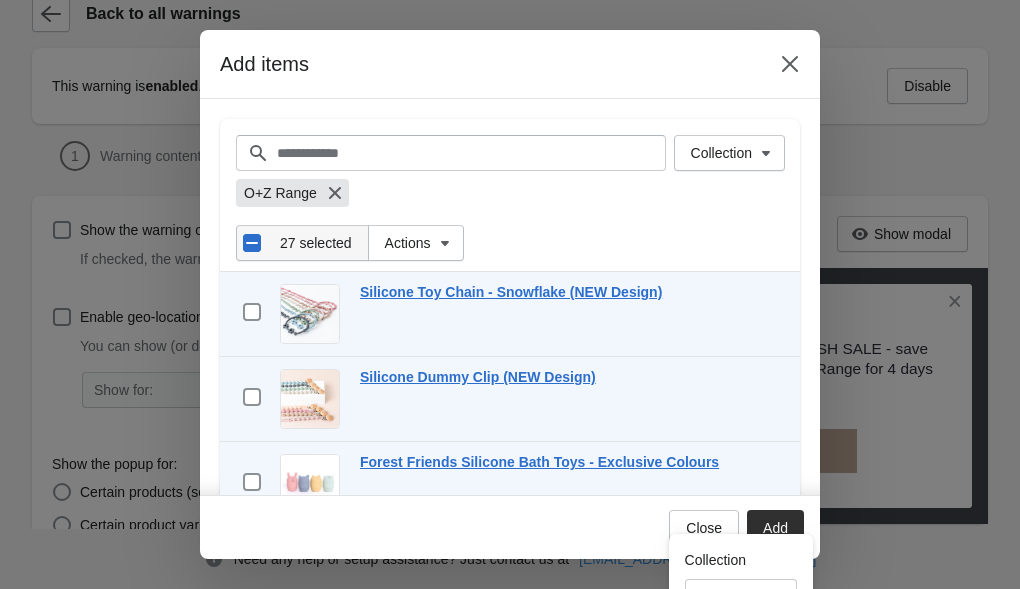 click on "Select all 25 items 27 selected" at bounding box center (302, 243) 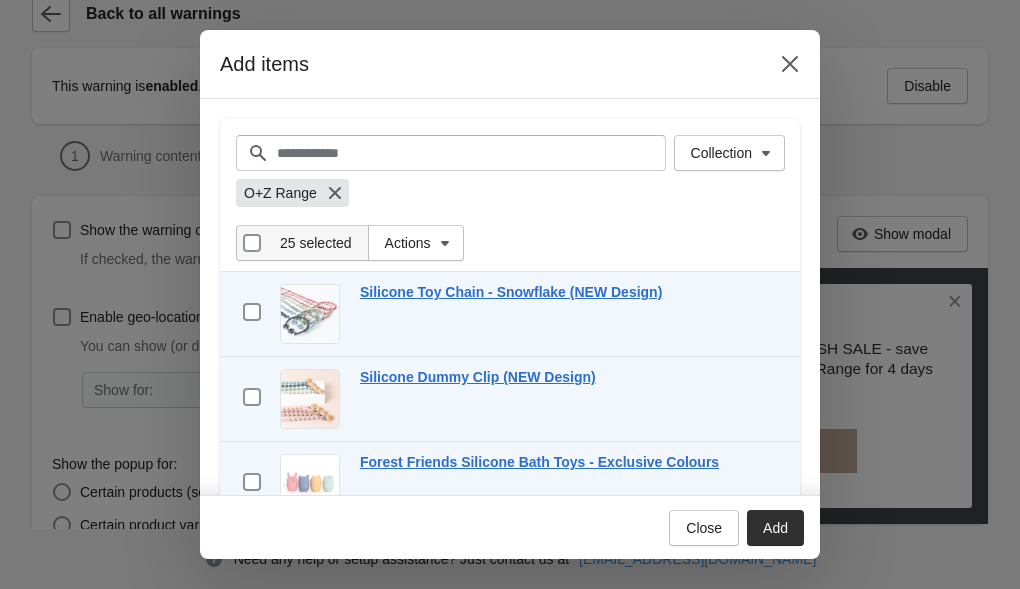 click on "Deselect all 25 items 25 selected" at bounding box center [302, 243] 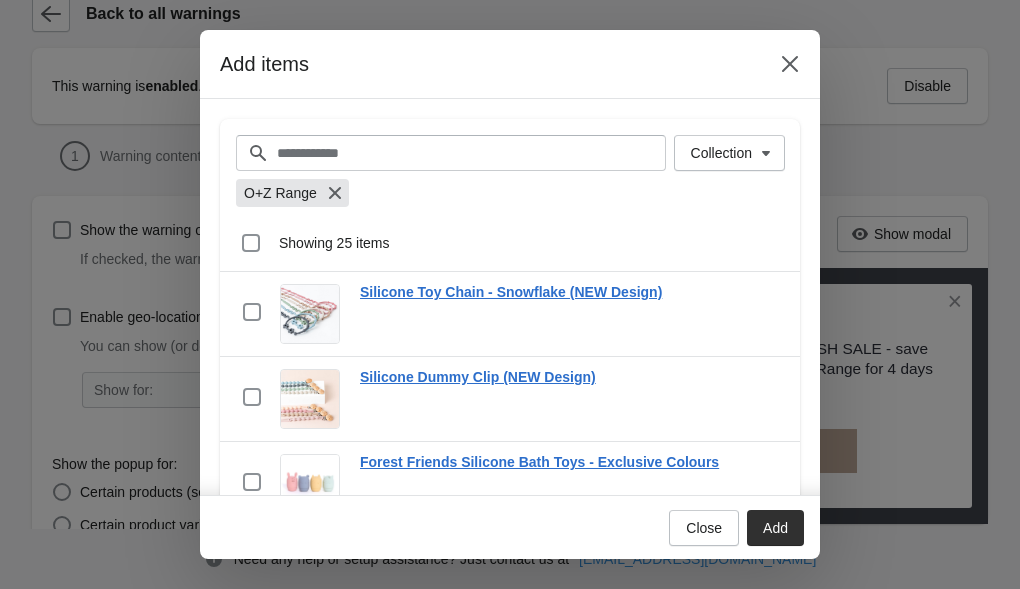 click on "Select all 25 items Showing 25 items" at bounding box center [510, 243] 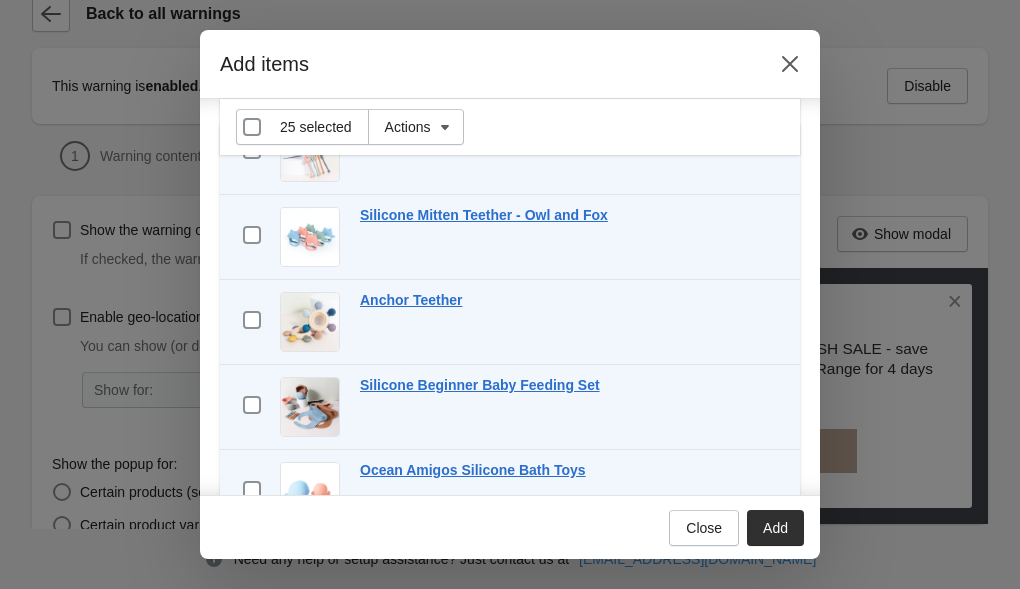 scroll, scrollTop: 1777, scrollLeft: 0, axis: vertical 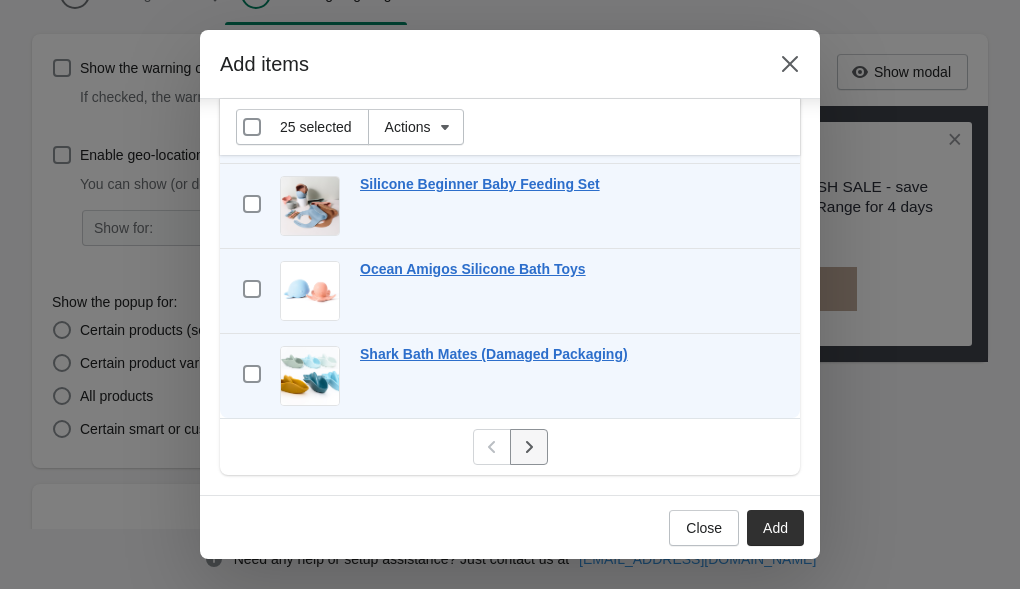 click 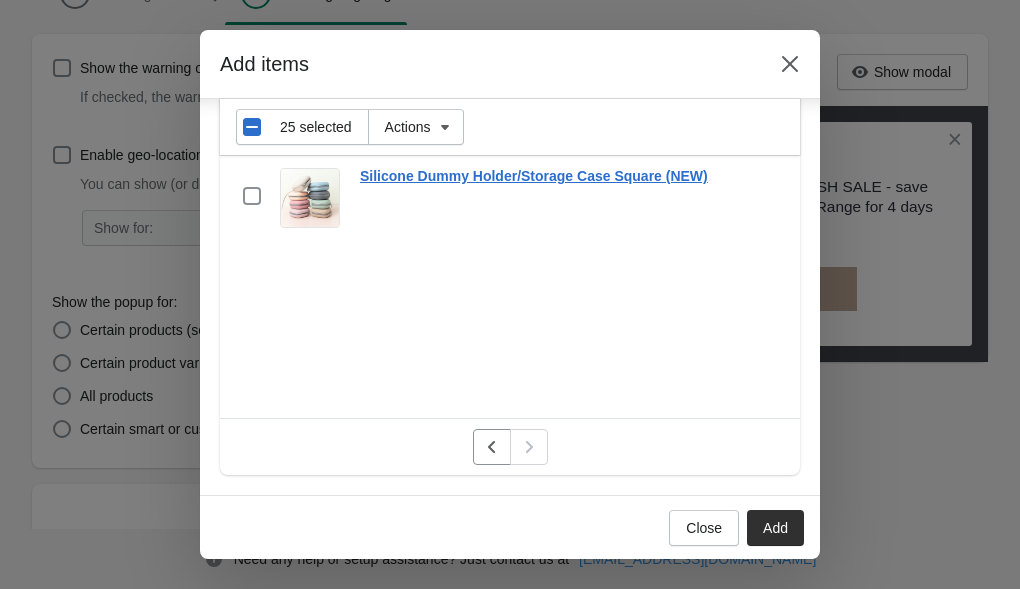 scroll, scrollTop: 0, scrollLeft: 0, axis: both 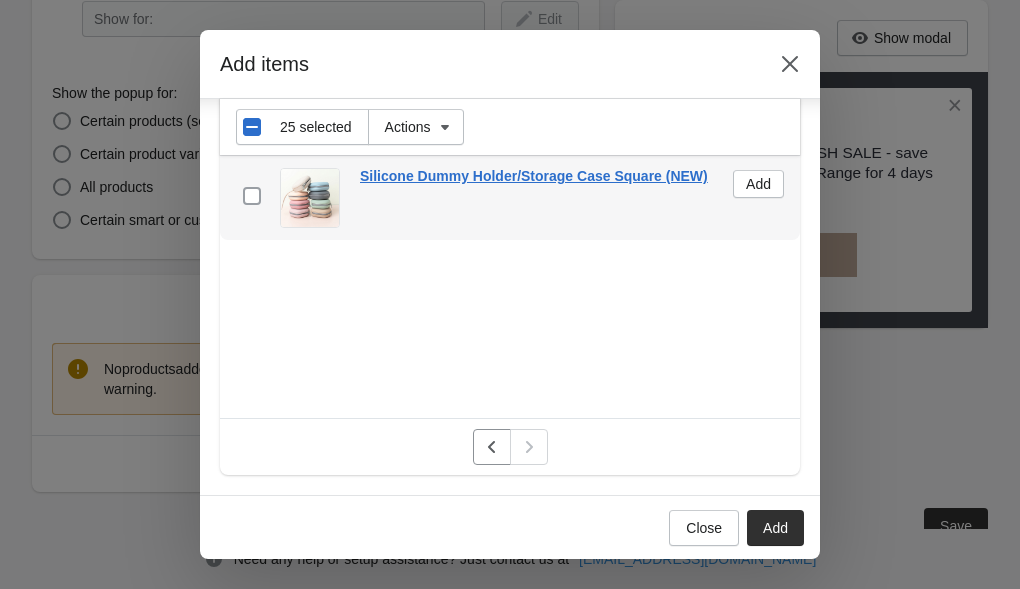 click at bounding box center (252, 196) 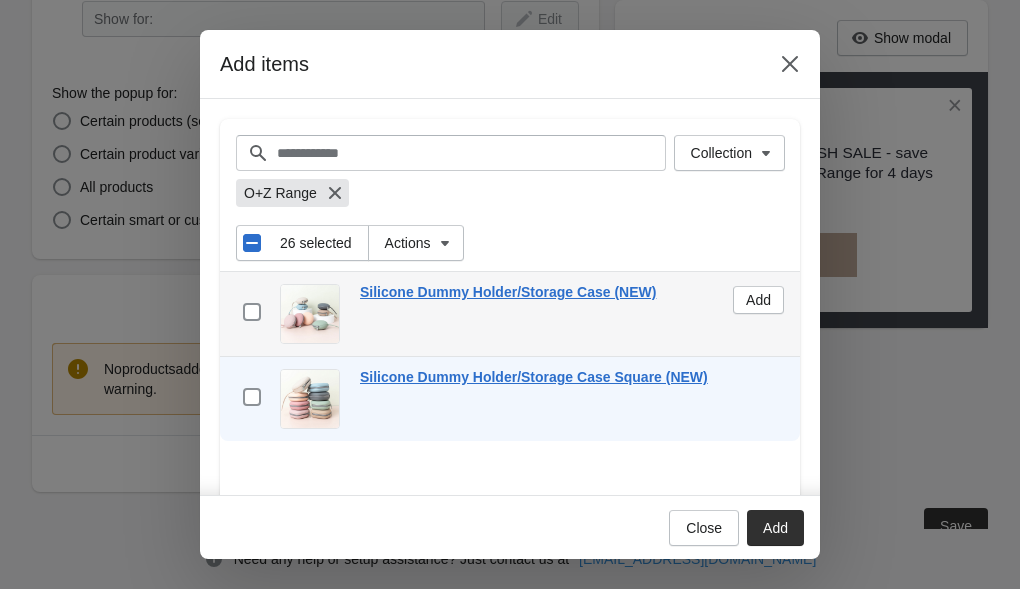 scroll, scrollTop: 0, scrollLeft: 0, axis: both 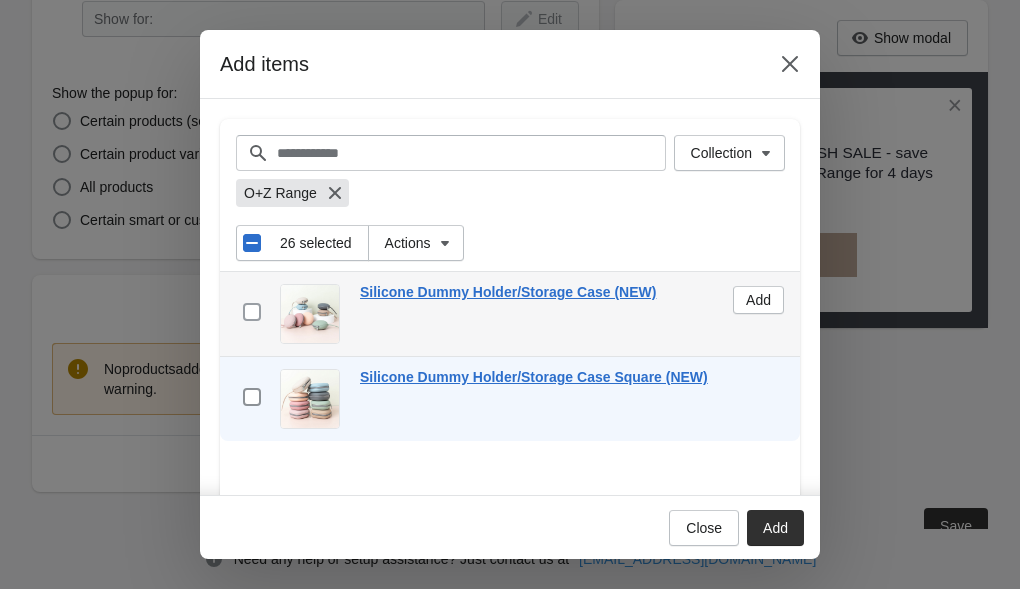 click at bounding box center [252, 312] 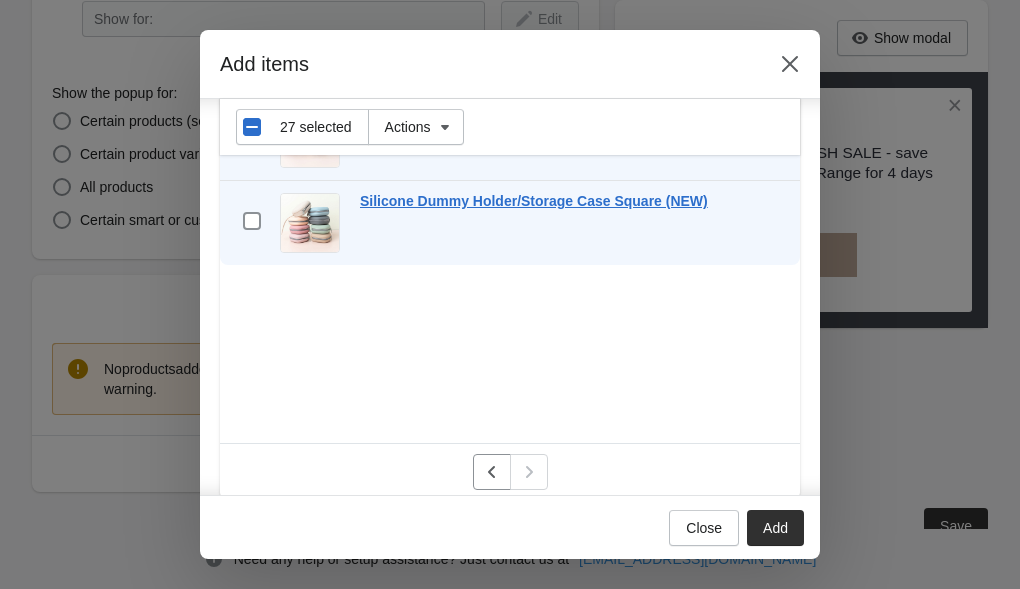 scroll, scrollTop: 201, scrollLeft: 0, axis: vertical 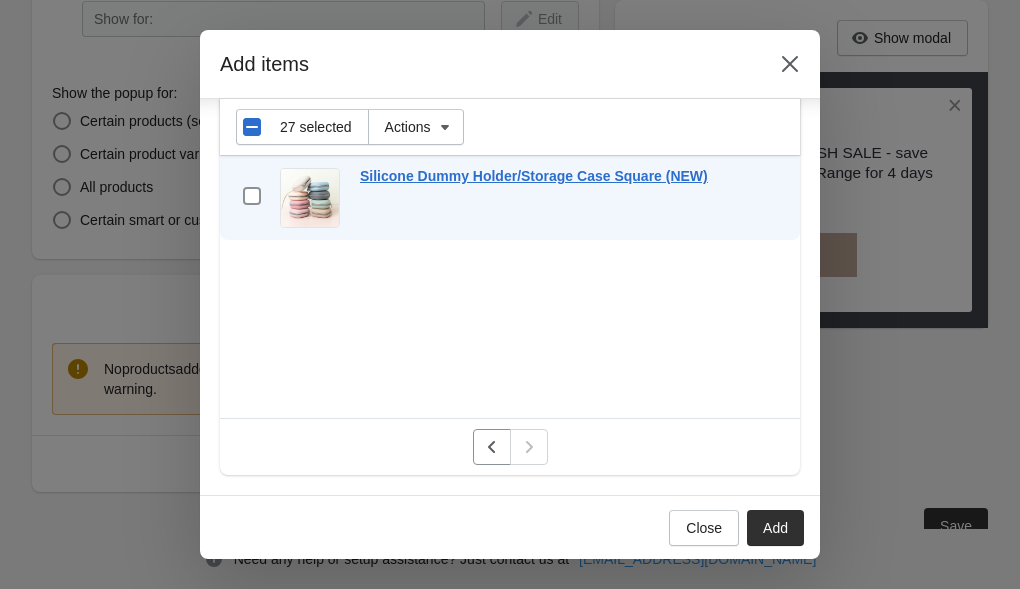 click on "Add" at bounding box center (775, 528) 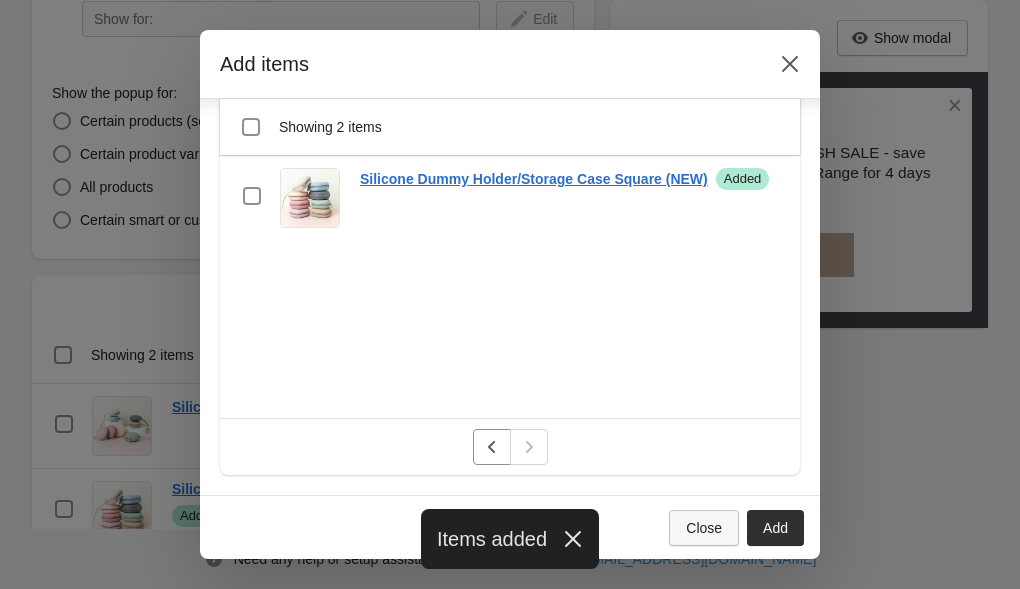 click on "Close" at bounding box center [704, 528] 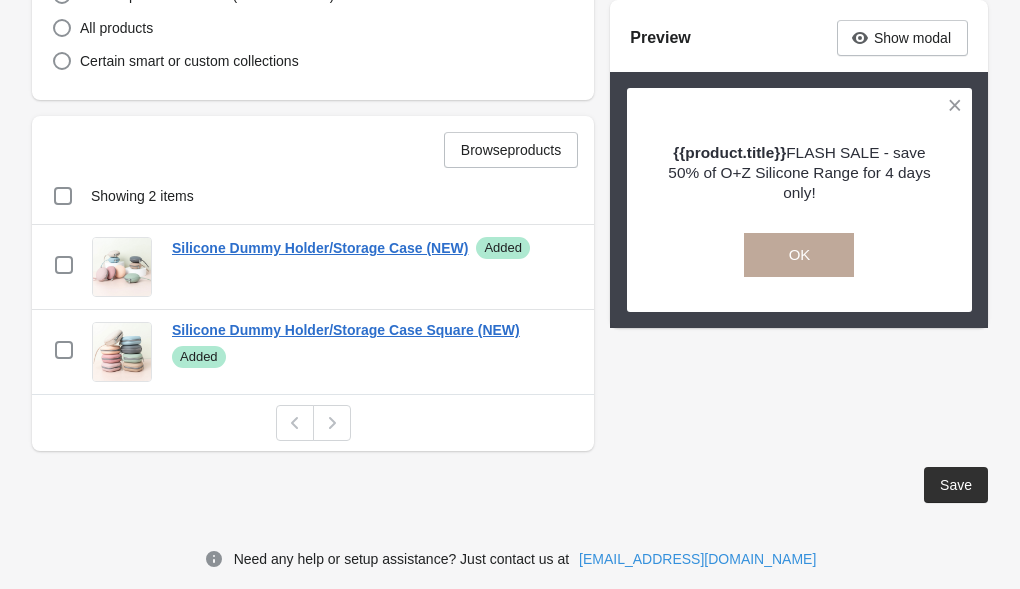 scroll, scrollTop: 614, scrollLeft: 0, axis: vertical 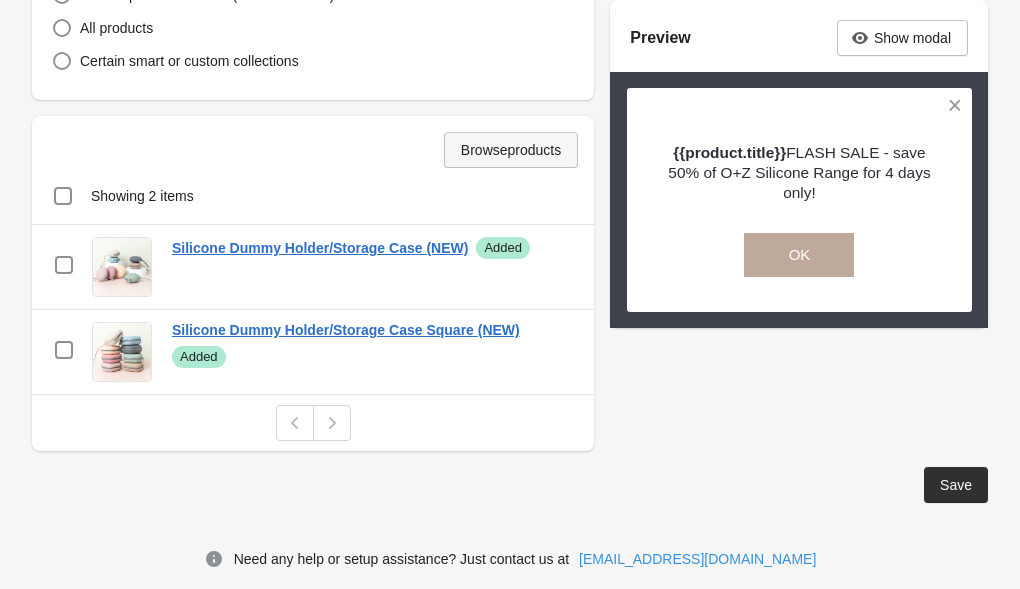 click on "Browse  products" at bounding box center [511, 150] 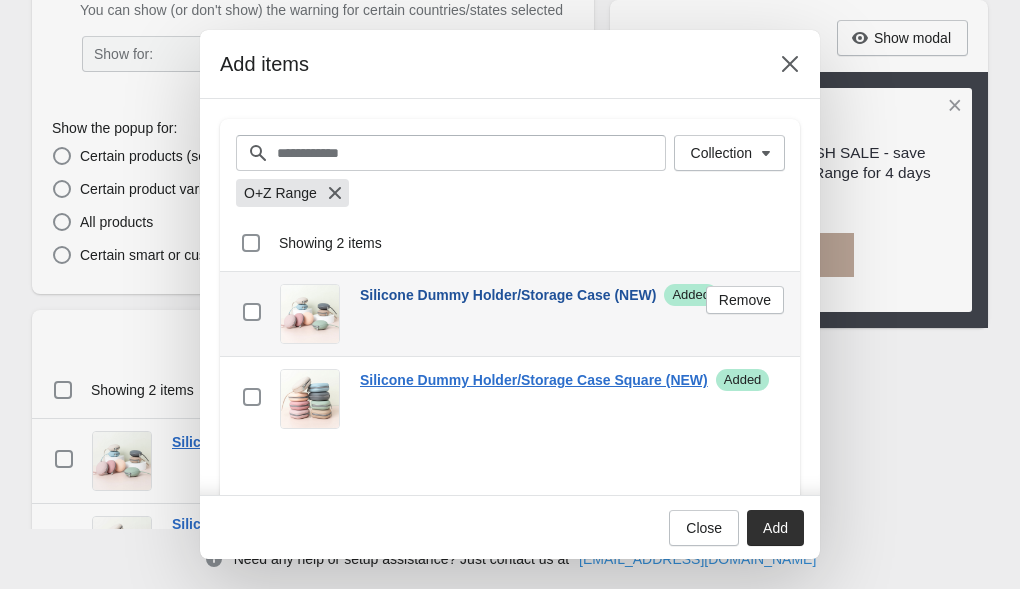 scroll, scrollTop: 395, scrollLeft: 0, axis: vertical 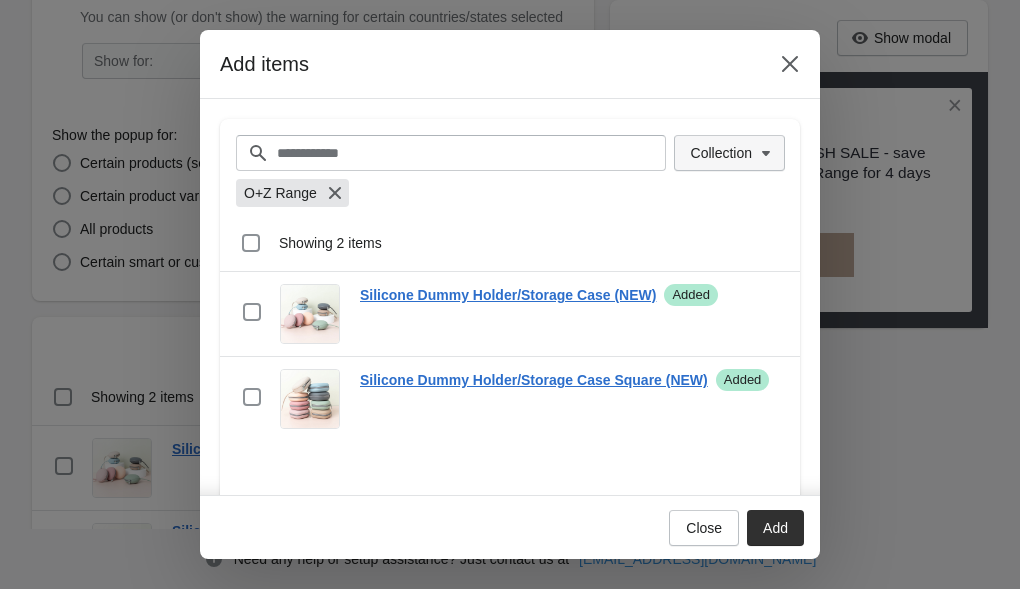 click on "Collection" at bounding box center [721, 153] 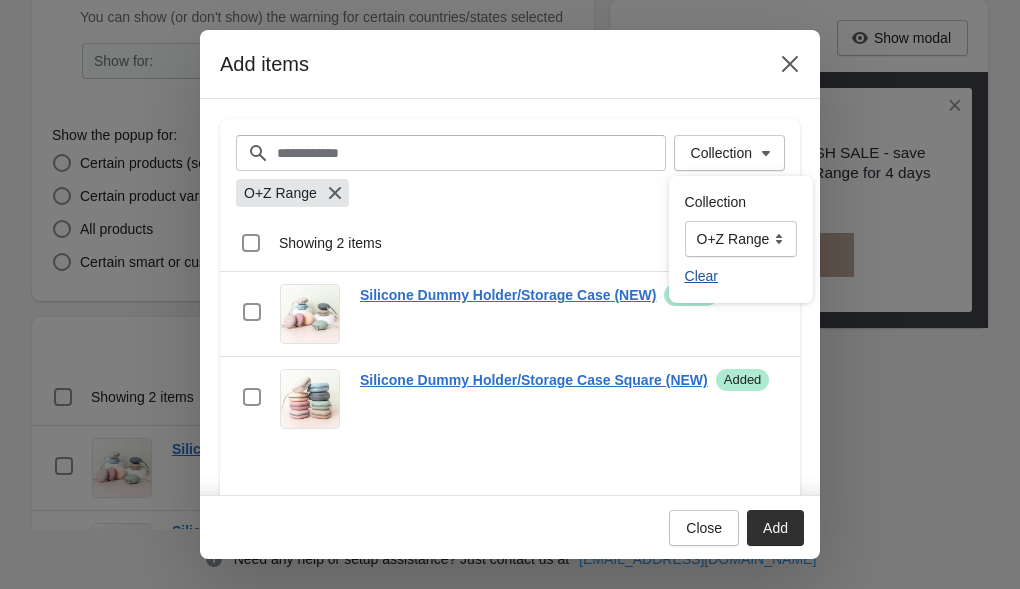 click on "Clear" at bounding box center [701, 276] 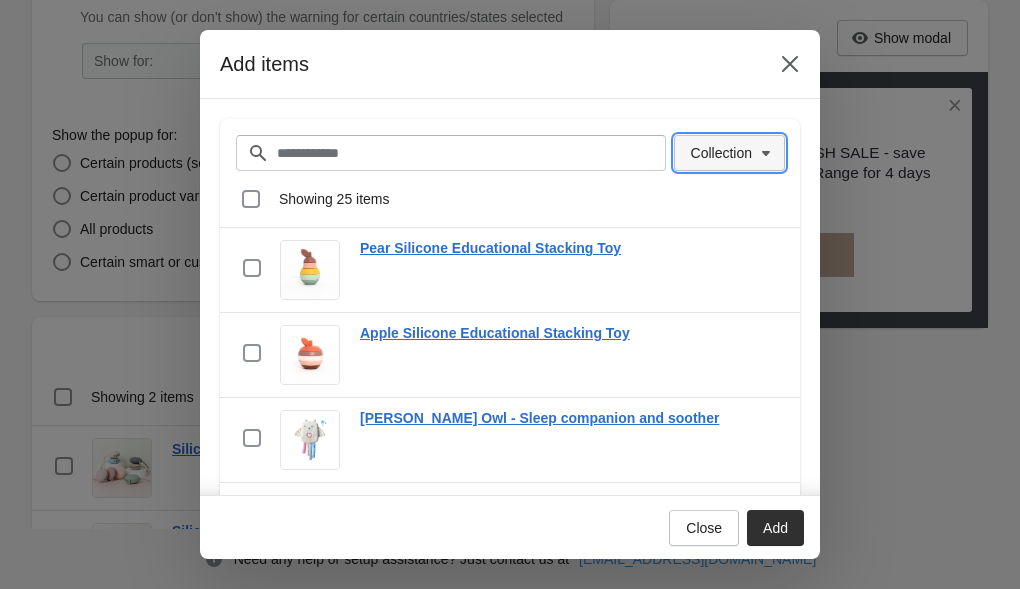 click on "Collection" at bounding box center (721, 153) 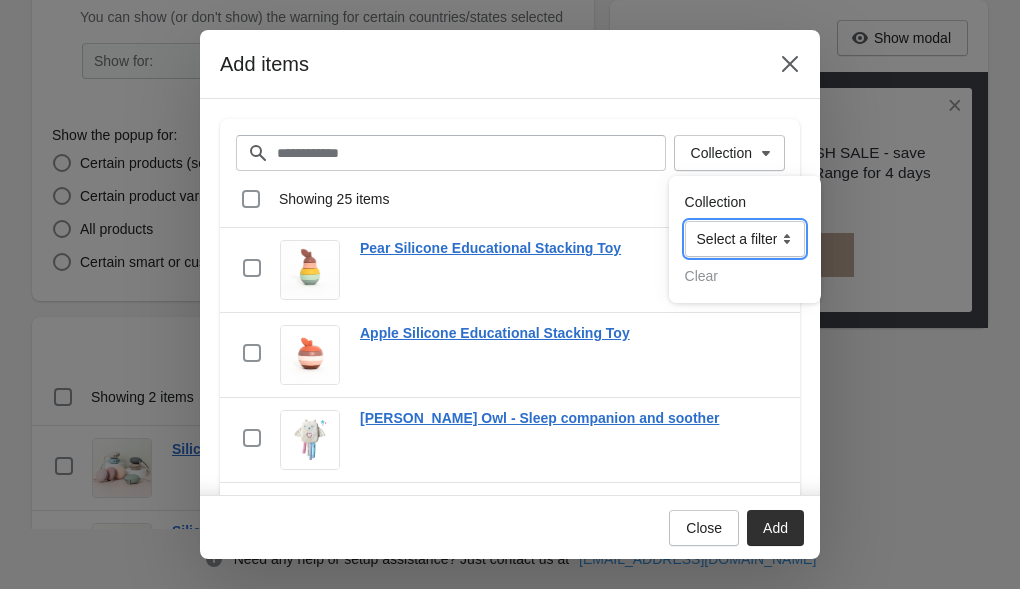 select on "*********" 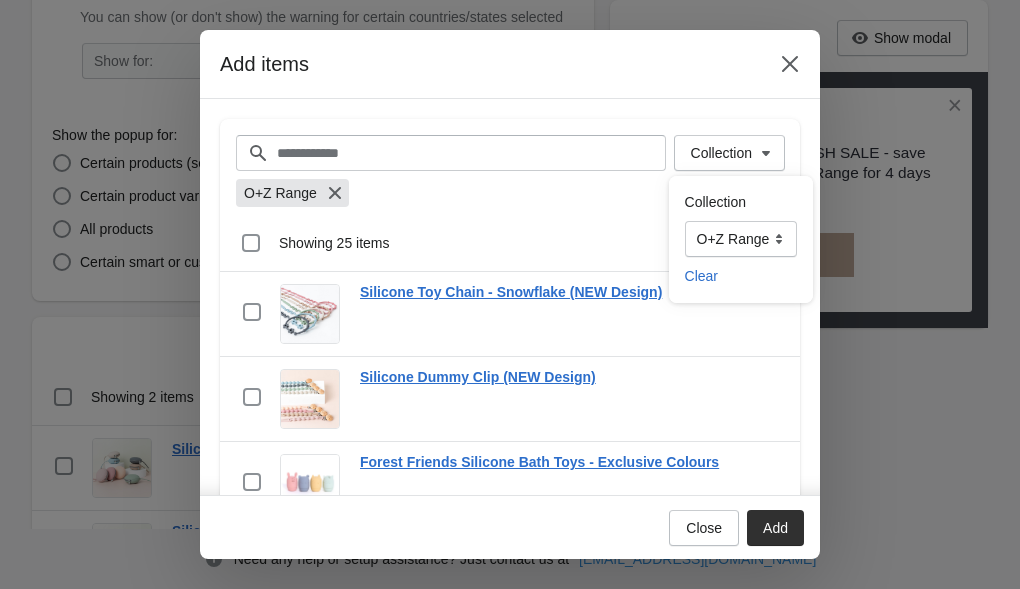 click on "Select all 25 items Showing 25 items" at bounding box center (510, 243) 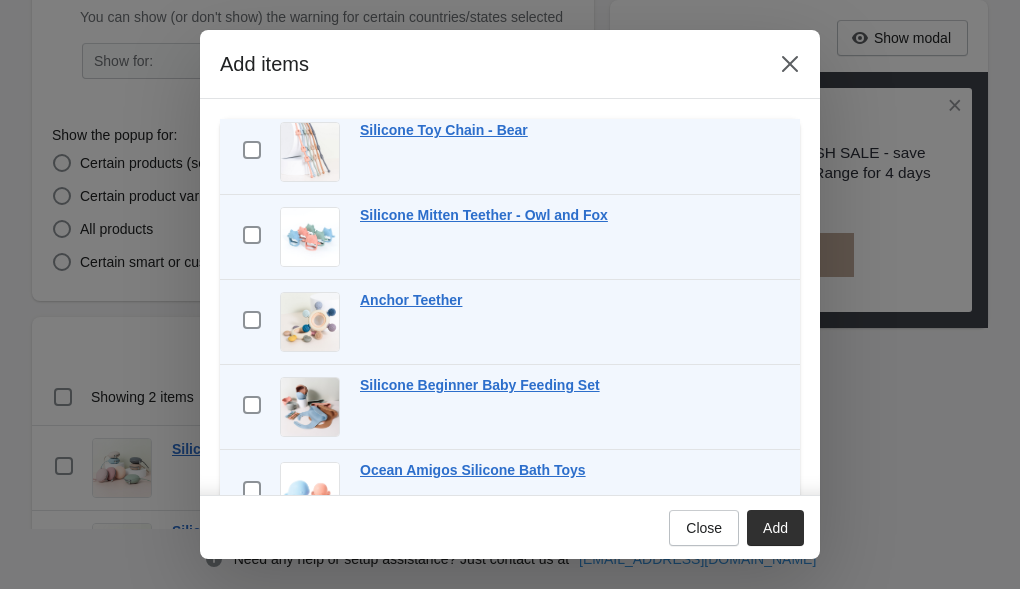 scroll, scrollTop: 1777, scrollLeft: 0, axis: vertical 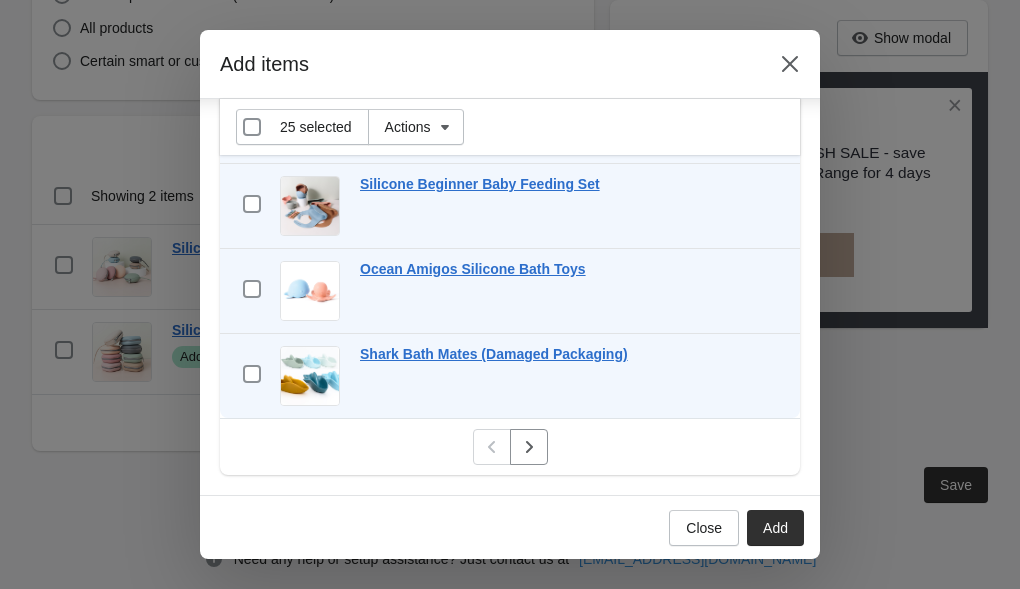 click on "Add" at bounding box center (775, 528) 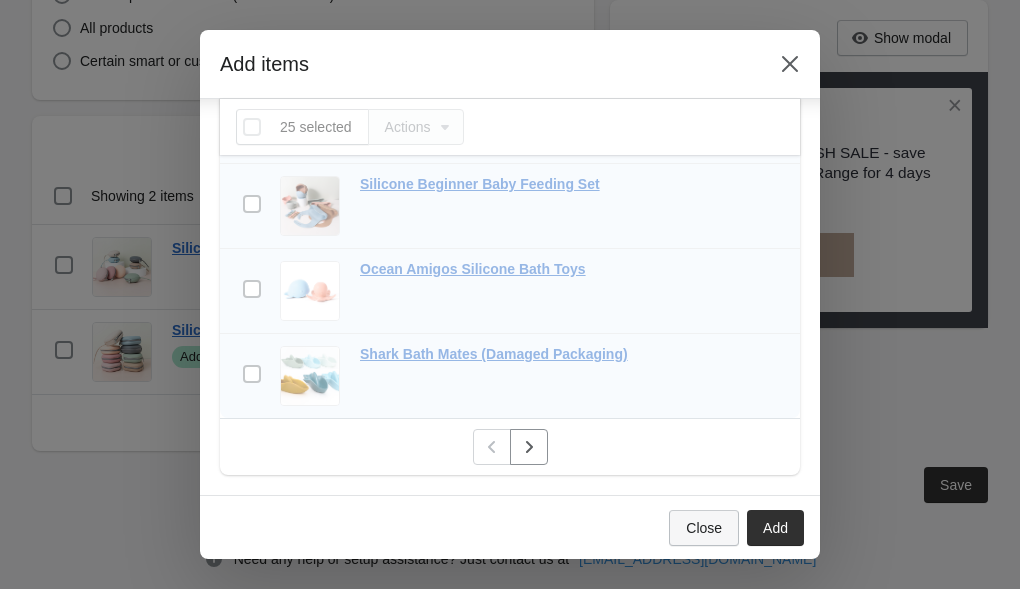 click on "Close" at bounding box center (704, 528) 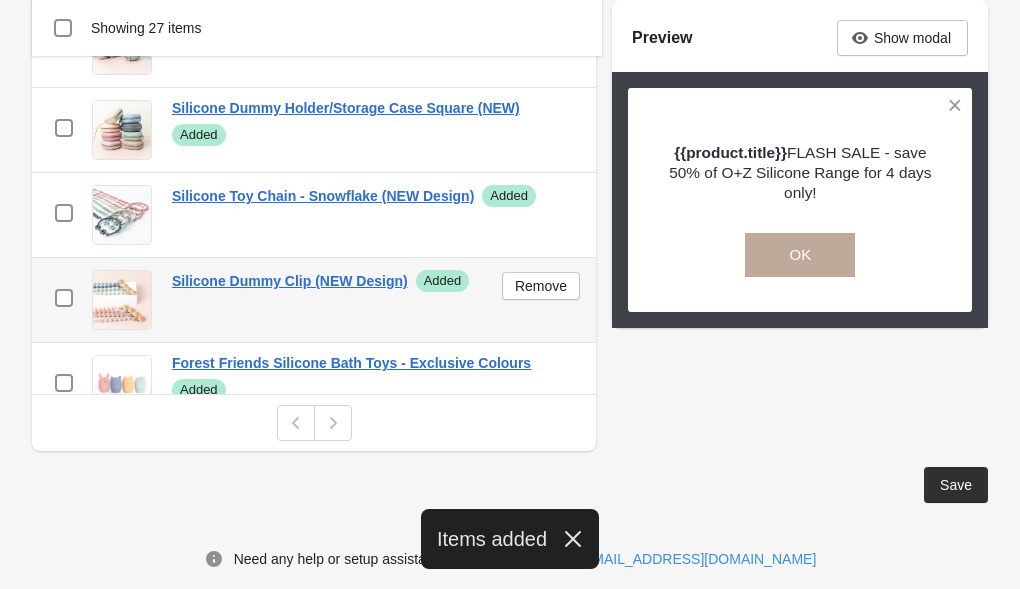 scroll, scrollTop: 836, scrollLeft: 0, axis: vertical 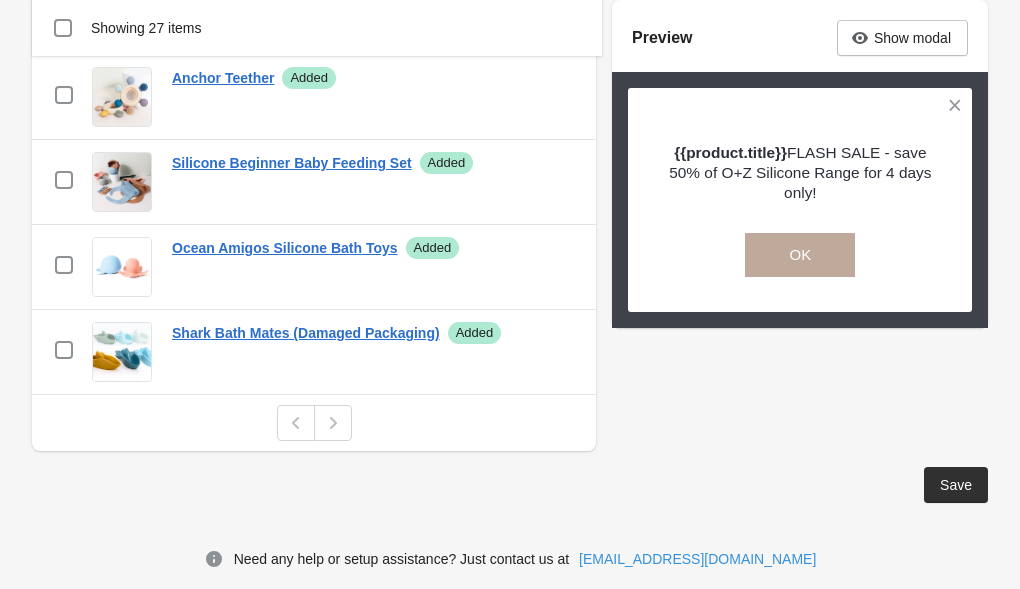 click on "Save" at bounding box center (956, 485) 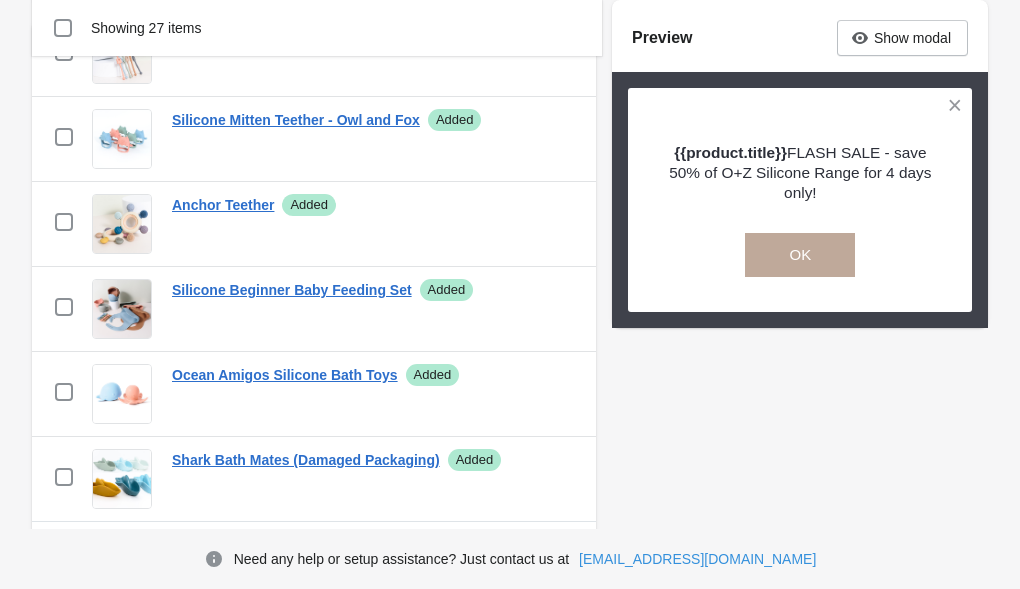 scroll, scrollTop: 667, scrollLeft: 0, axis: vertical 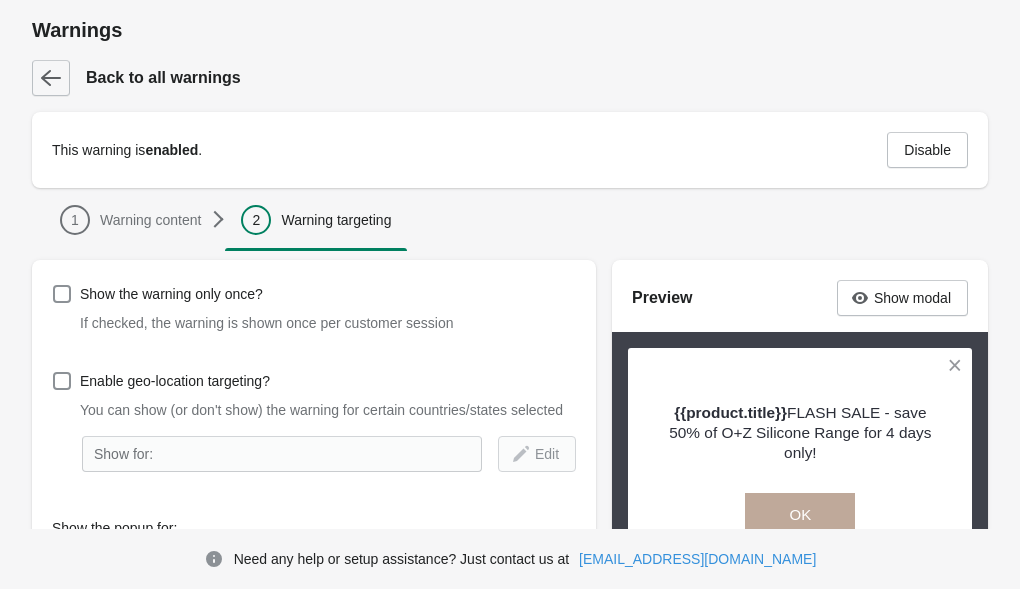 click 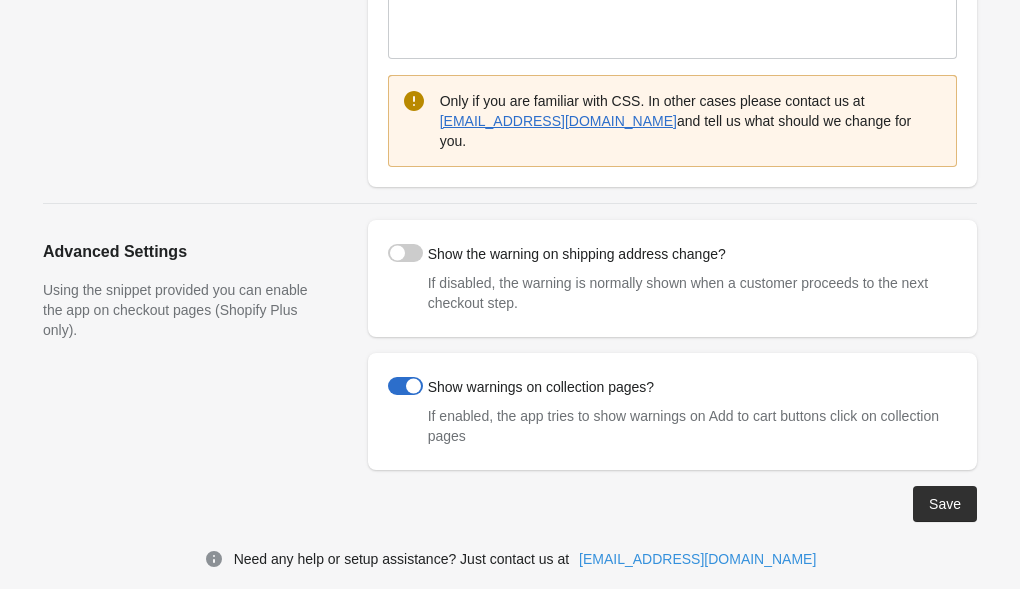 scroll, scrollTop: 409, scrollLeft: 0, axis: vertical 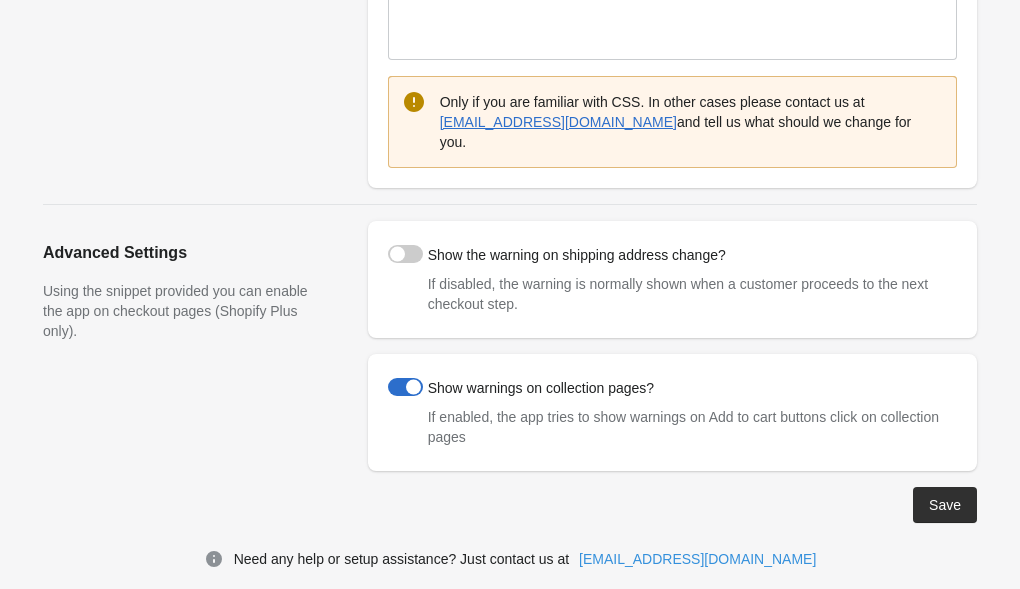 click on "Save" at bounding box center (945, 505) 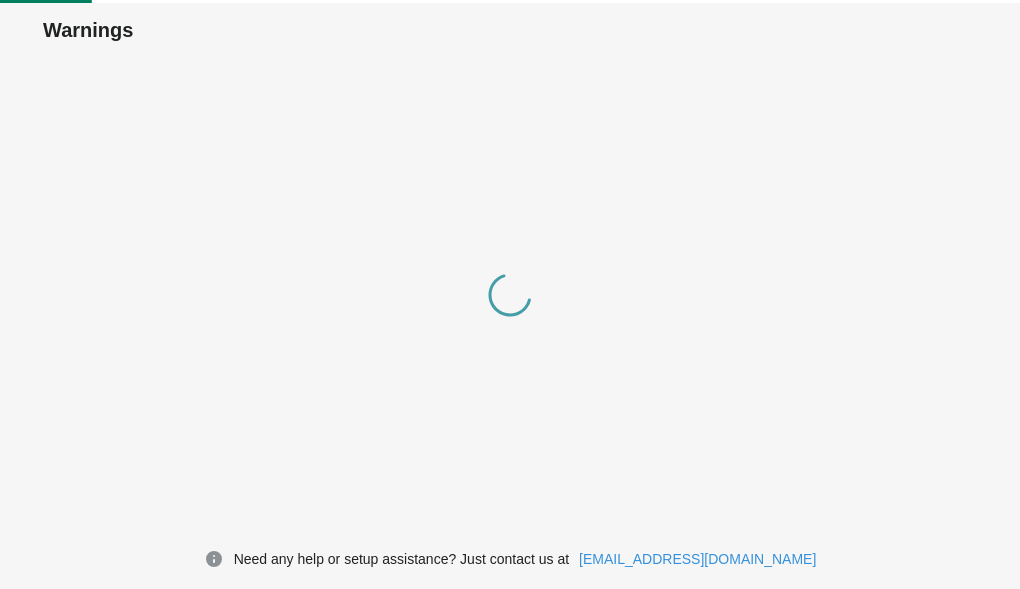scroll, scrollTop: 0, scrollLeft: 0, axis: both 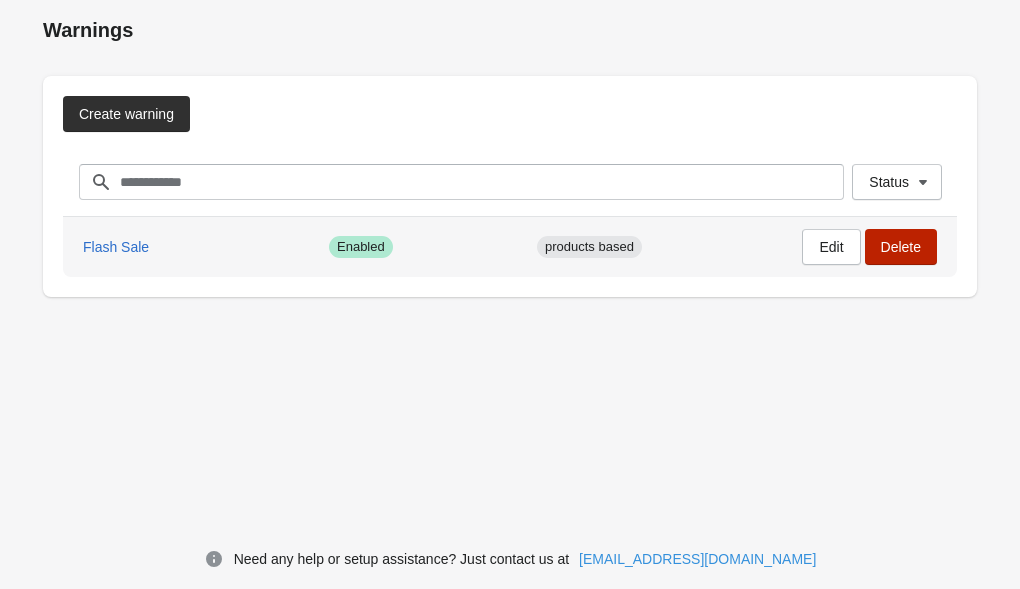 click on "Delete" at bounding box center [901, 247] 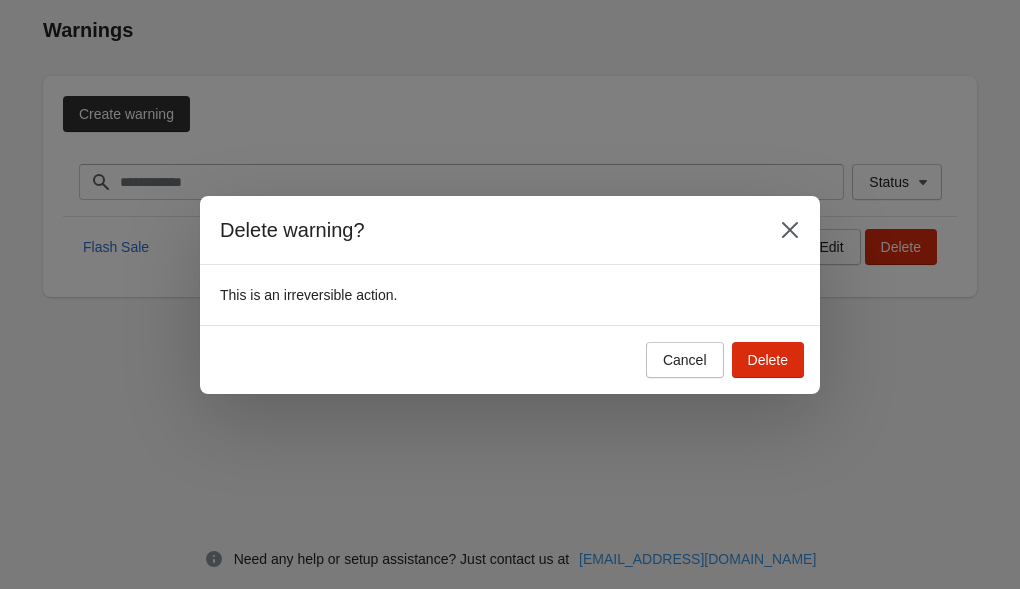 click on "Delete" at bounding box center (768, 360) 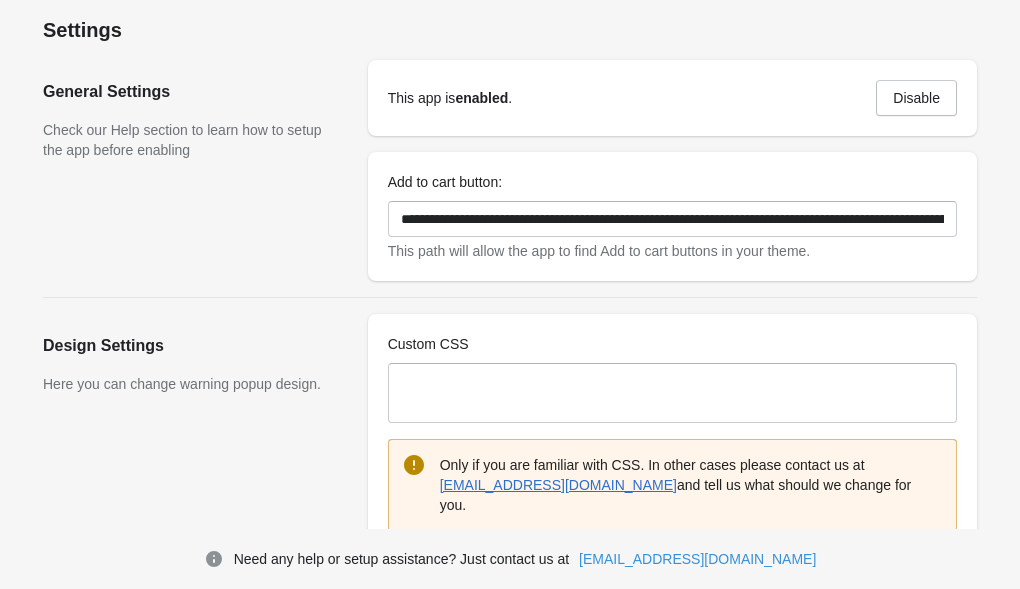 scroll, scrollTop: 0, scrollLeft: 0, axis: both 